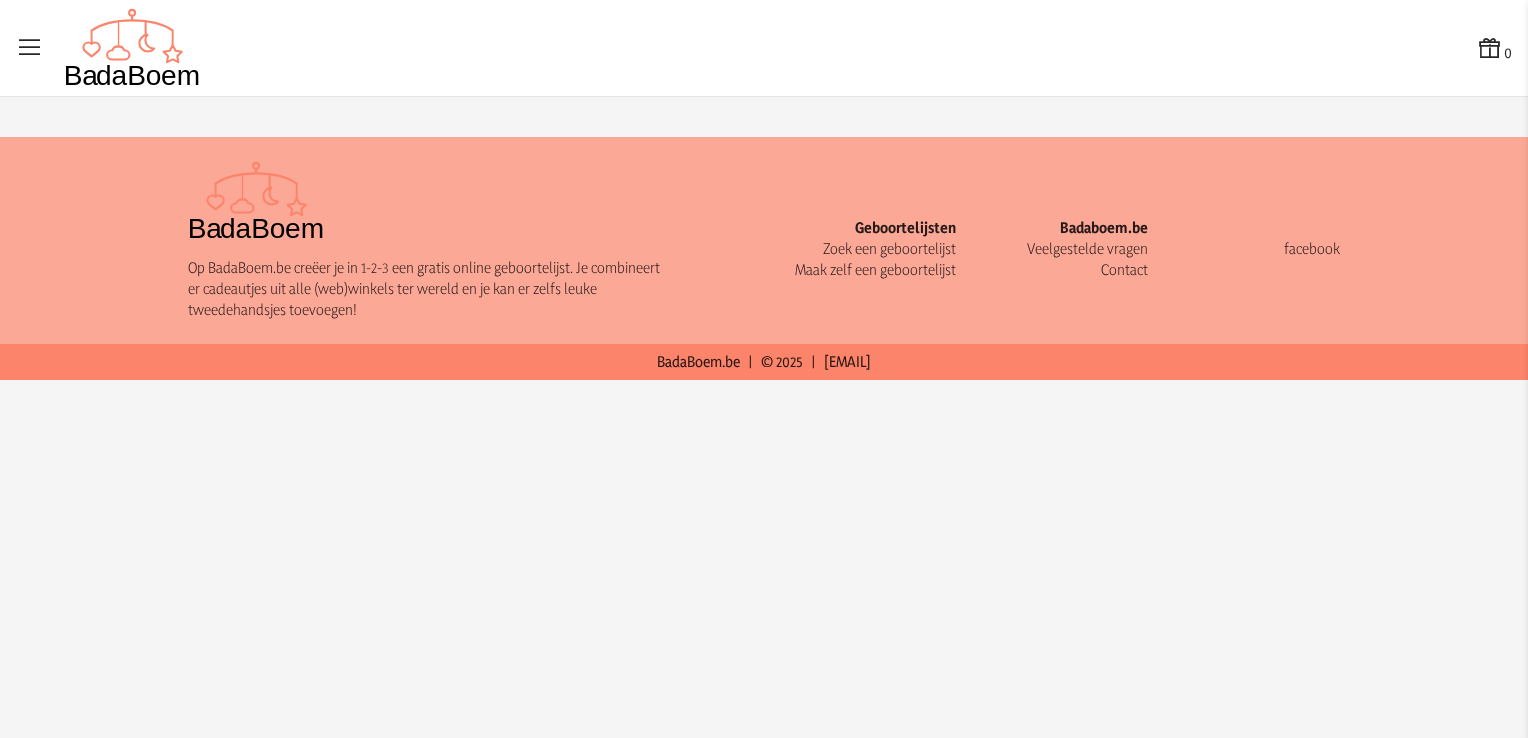 scroll, scrollTop: 0, scrollLeft: 0, axis: both 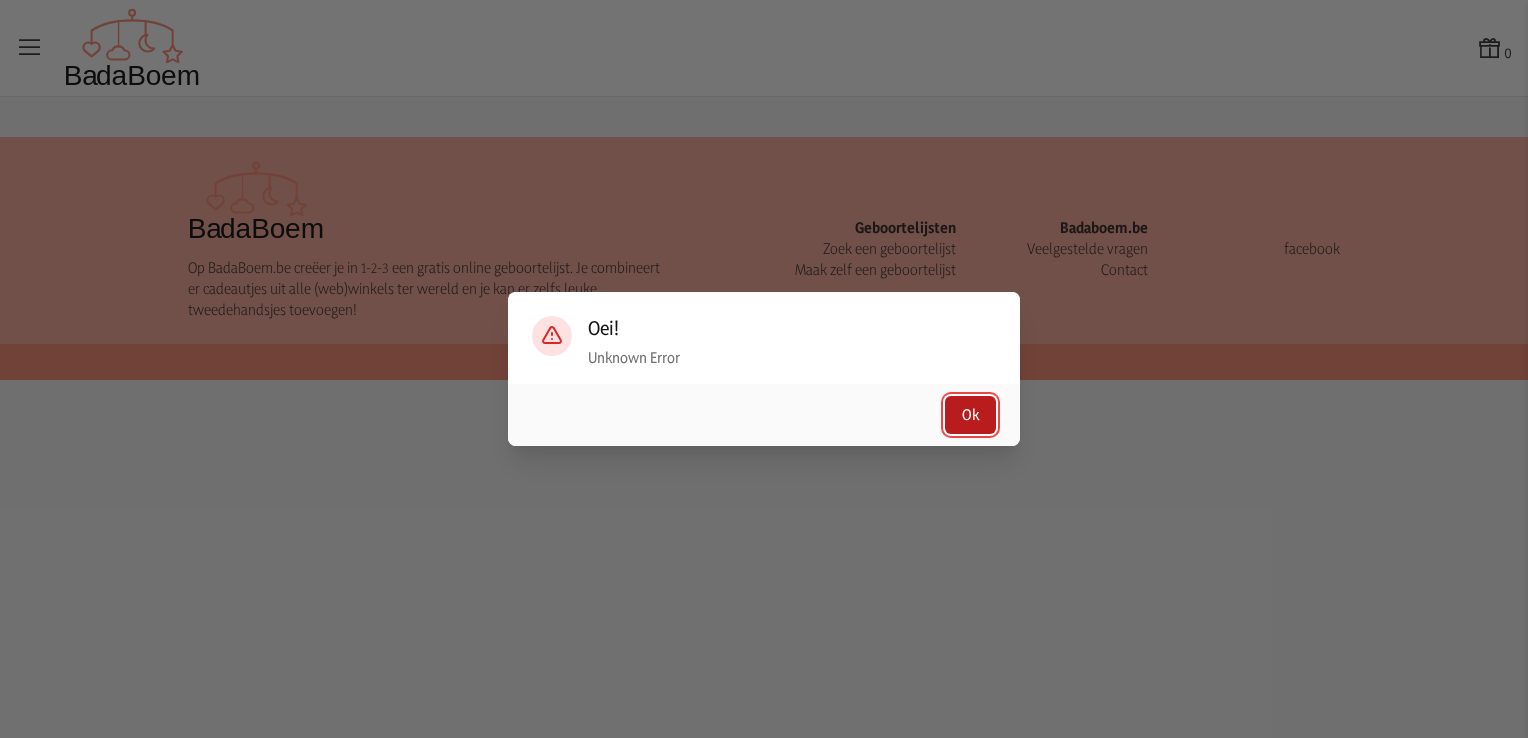 click on "Ok" 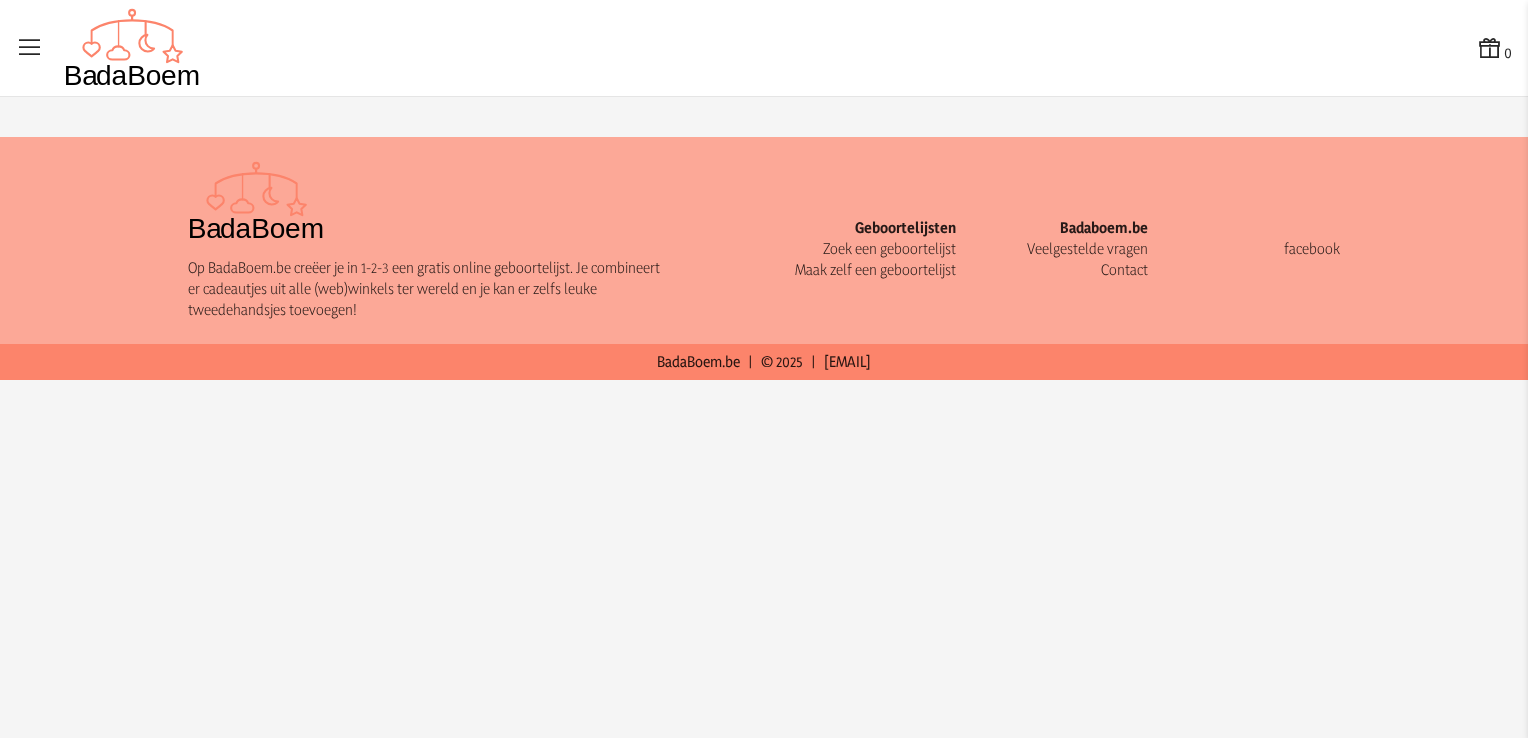 click on "0   0" at bounding box center (764, 48) 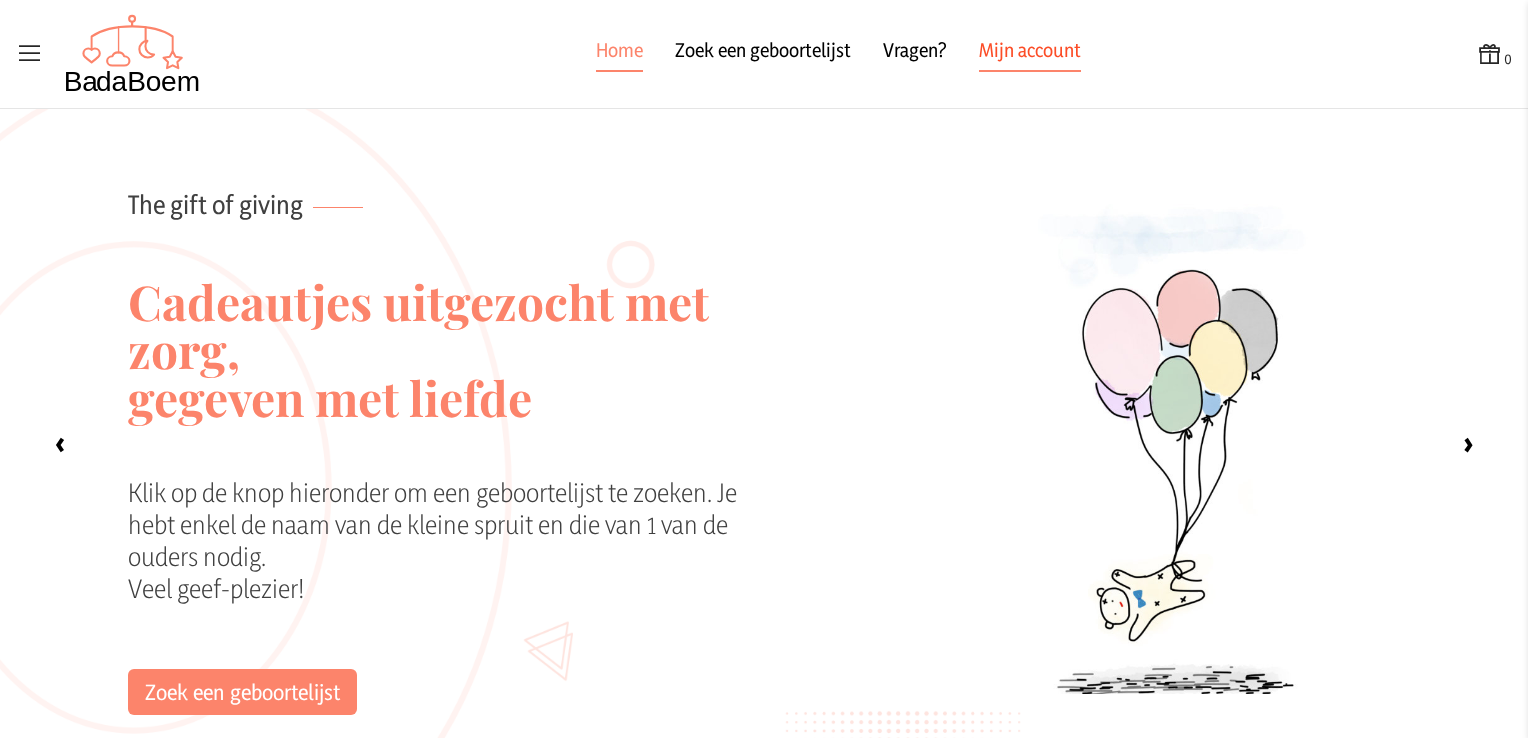 click on "Mijn account" at bounding box center (1030, 54) 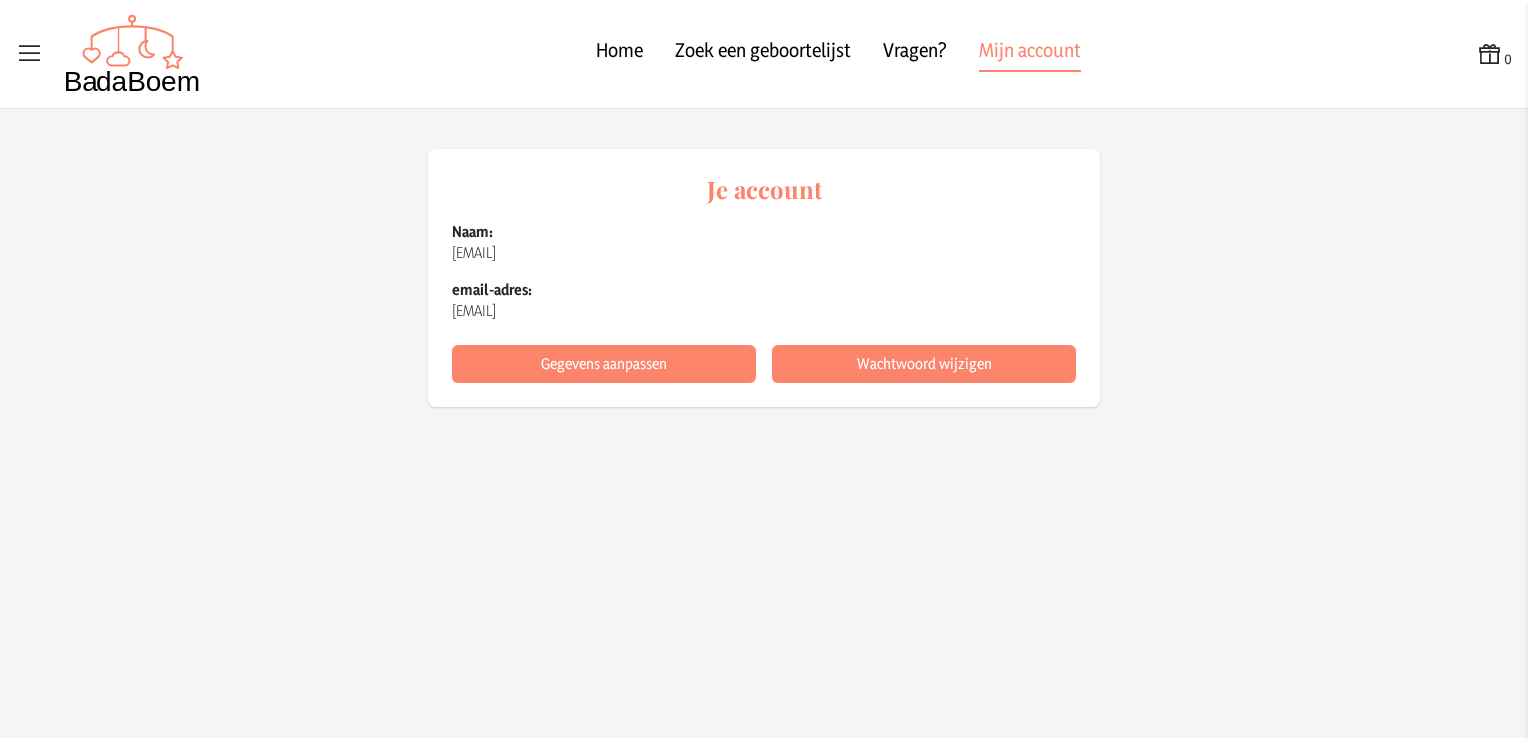 click at bounding box center (30, 54) 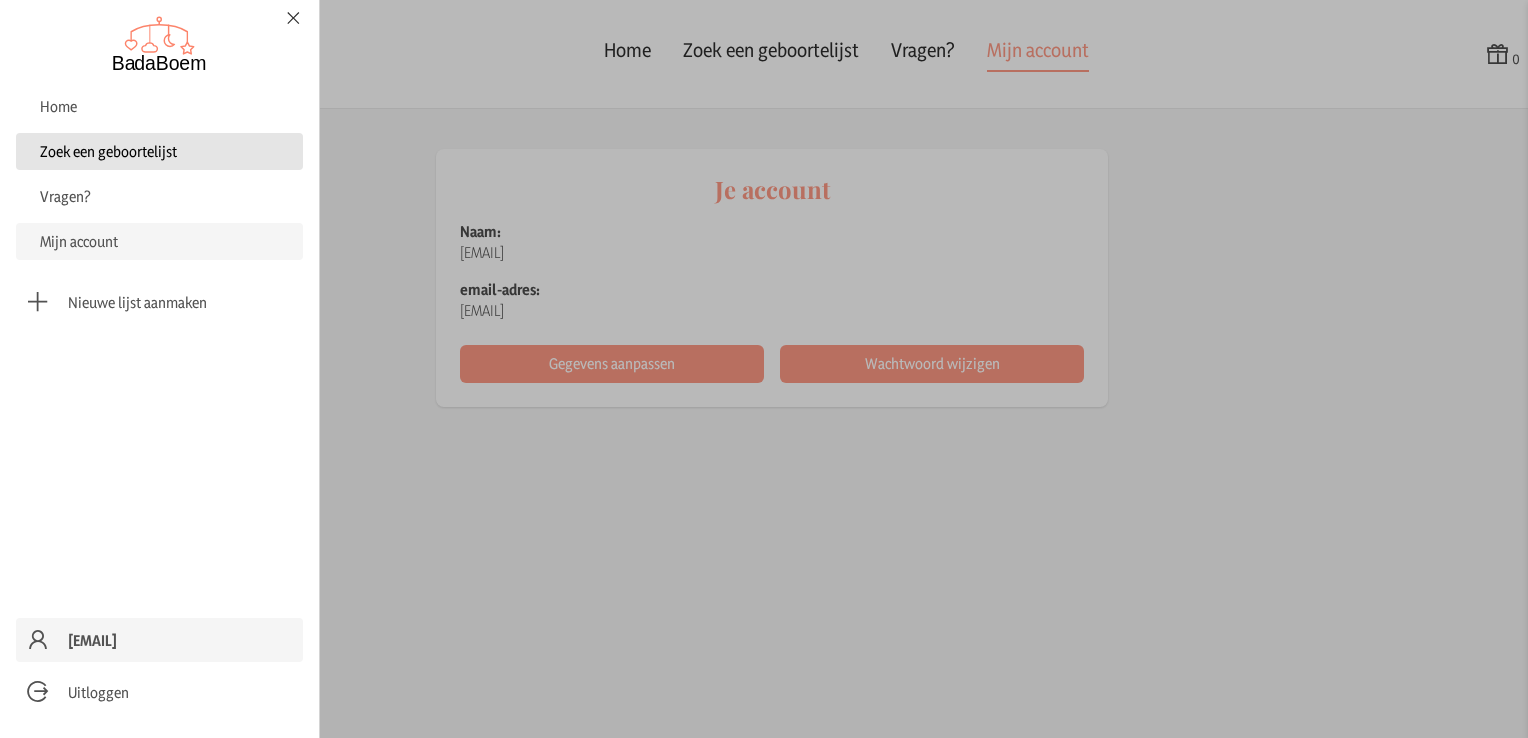 click on "Zoek een geboortelijst" at bounding box center (159, 151) 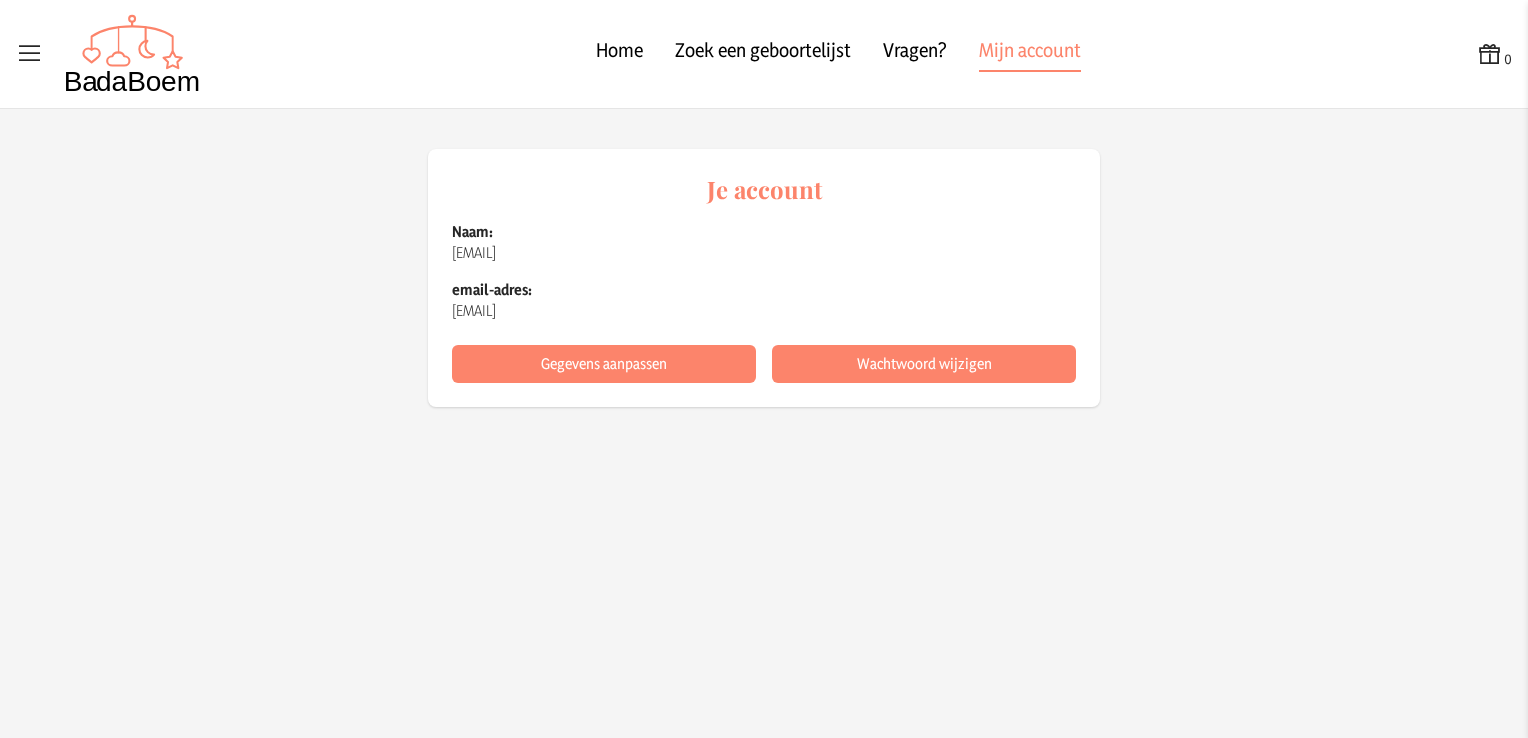 checkbox on "false" 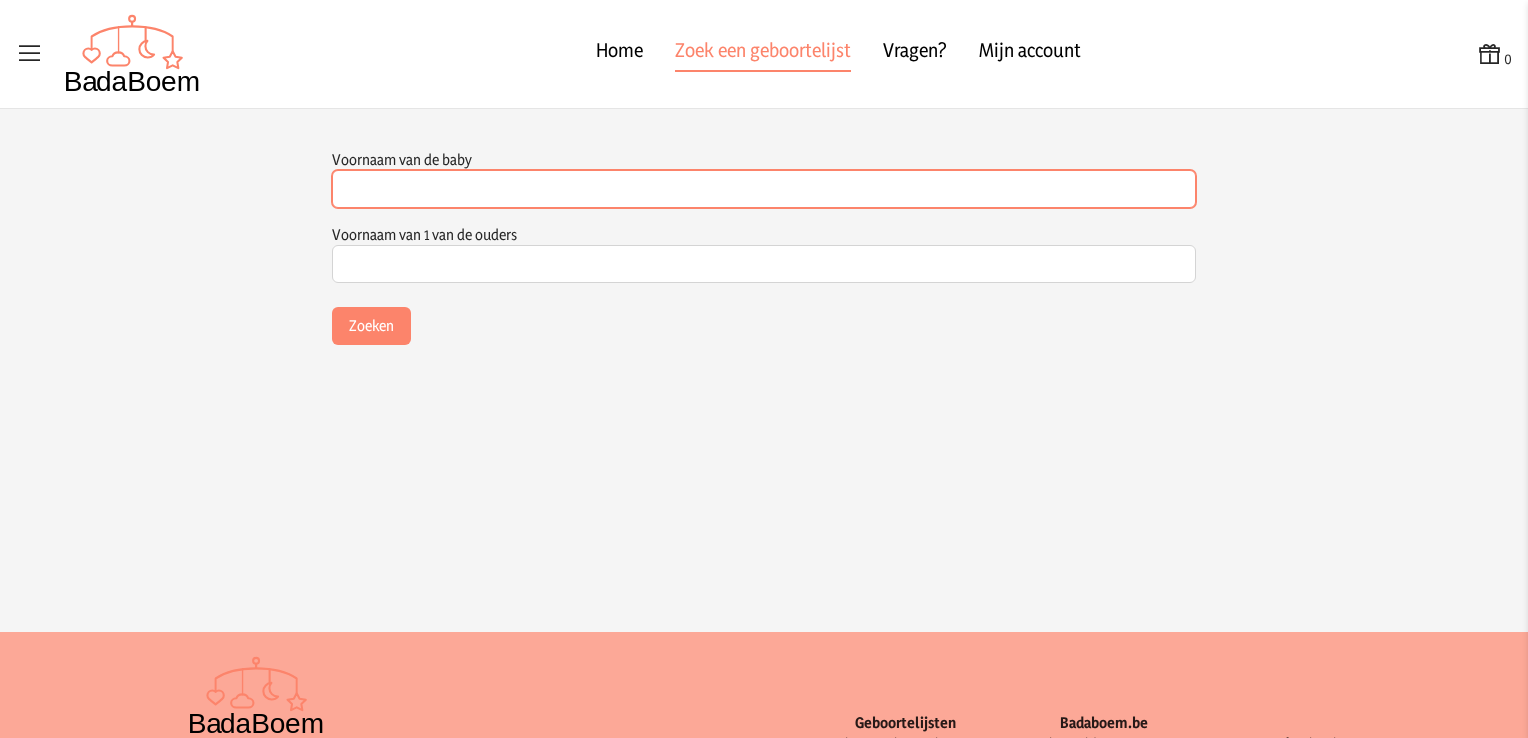 click on "Voornaam van de baby" at bounding box center (764, 189) 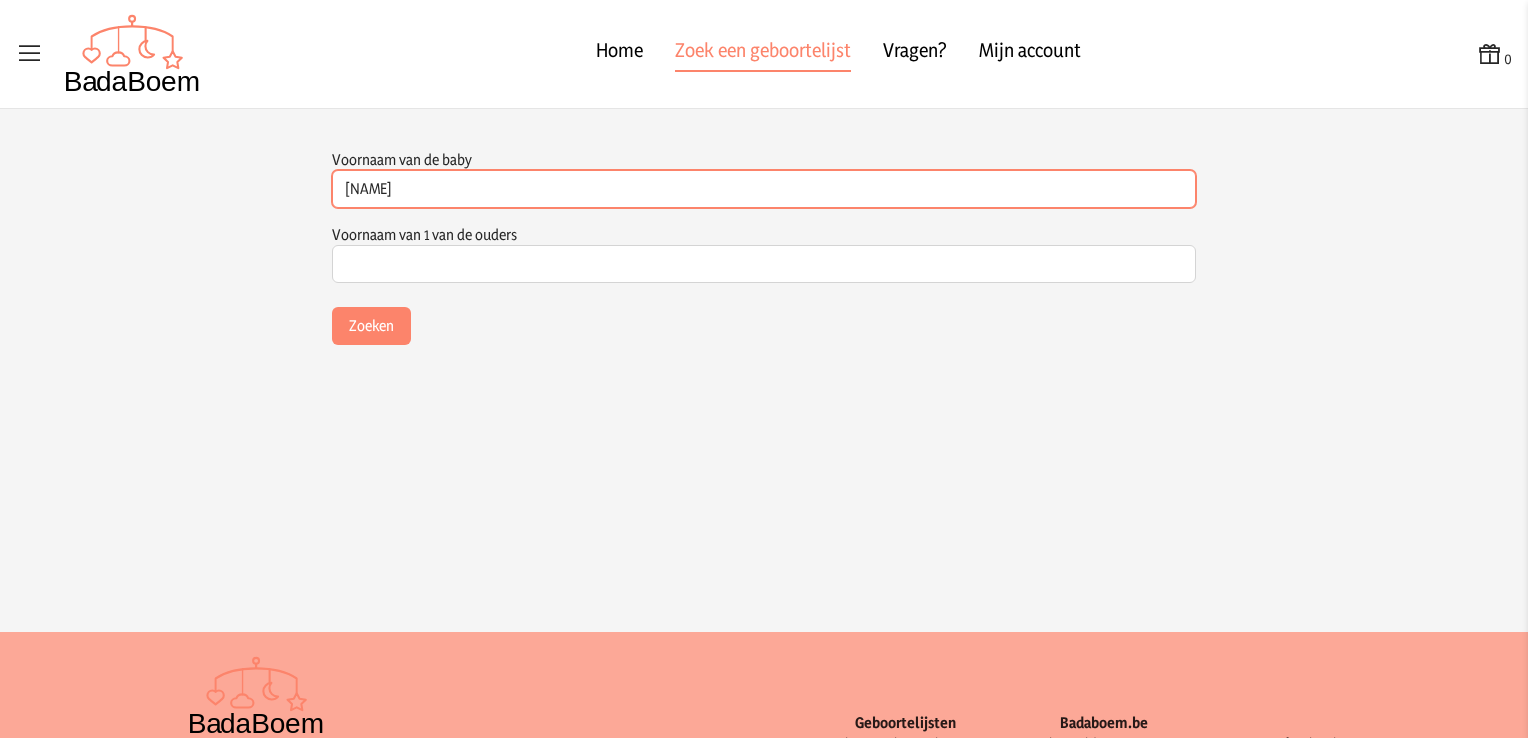 type on "[NAME]" 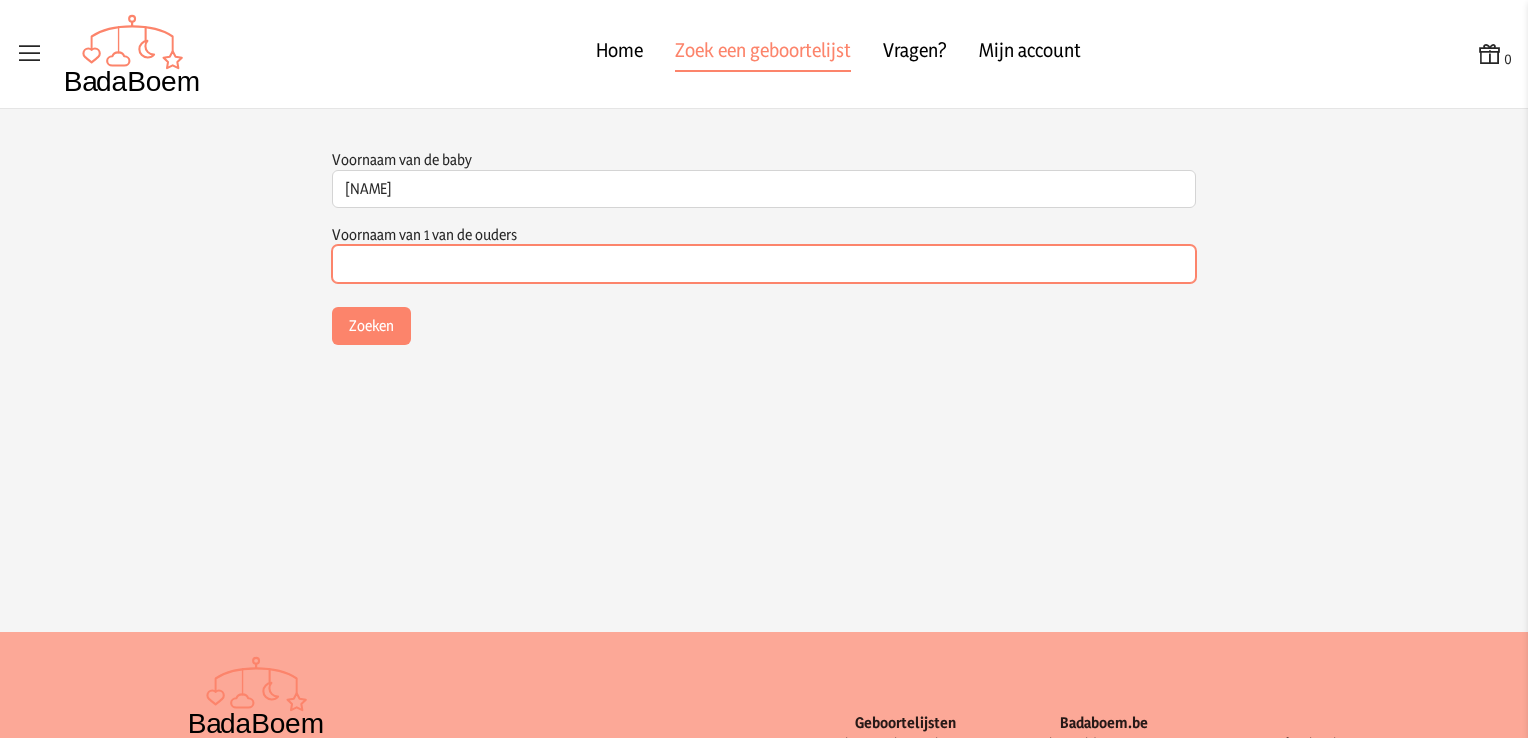click on "Voornaam van 1 van de ouders" at bounding box center [764, 264] 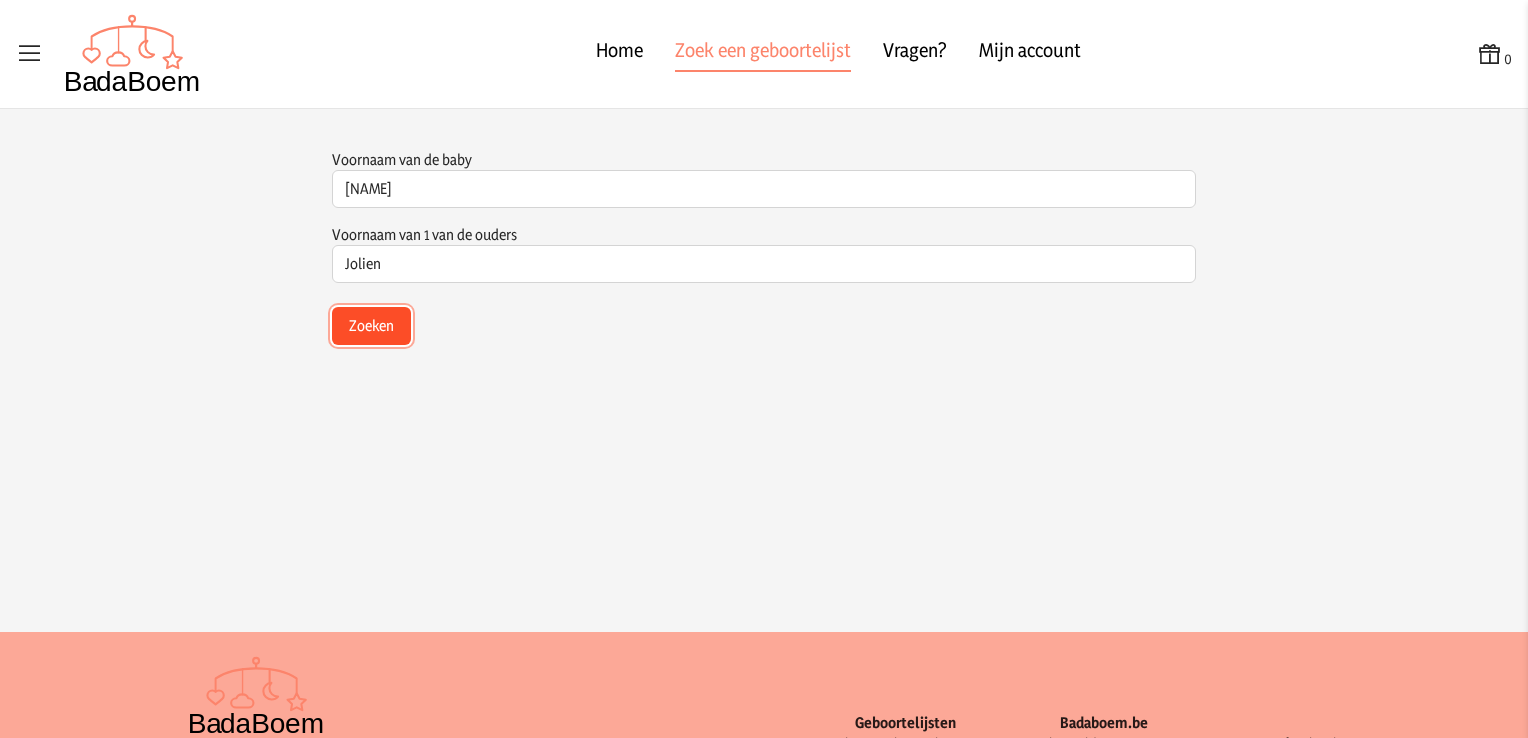 click on "Zoeken" 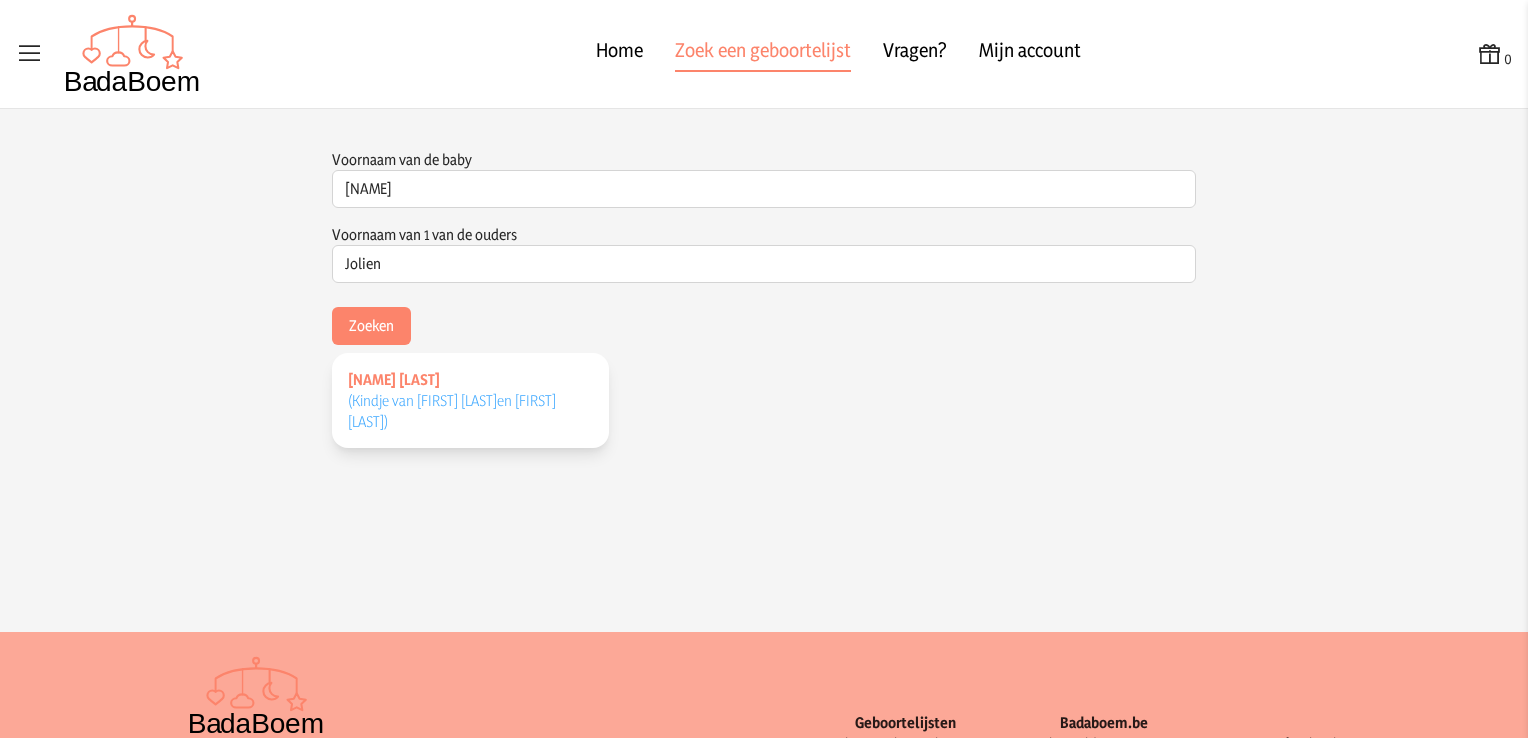 click on "(Kindje van [FIRST] [LAST]   en [FIRST] [LAST]   )" 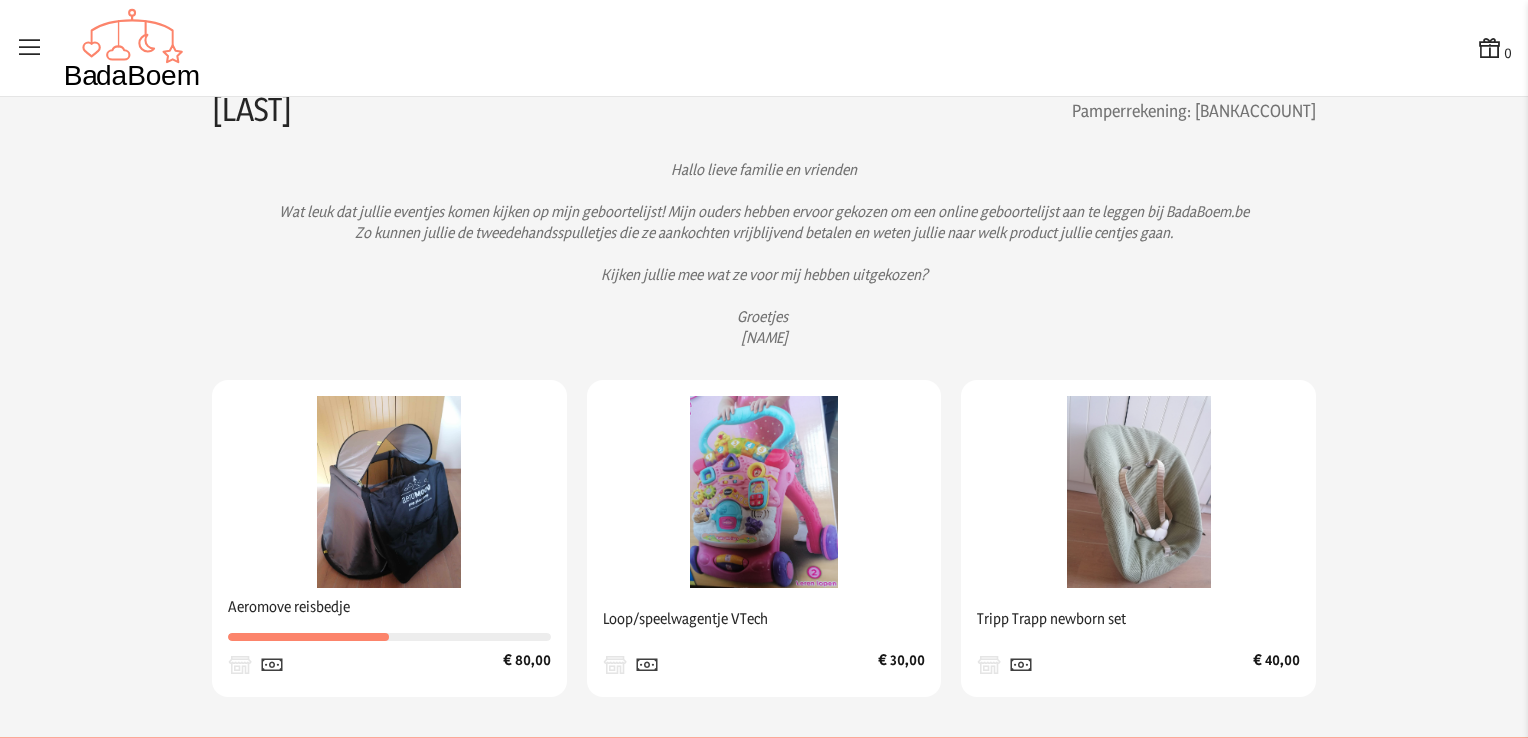 scroll, scrollTop: 265, scrollLeft: 0, axis: vertical 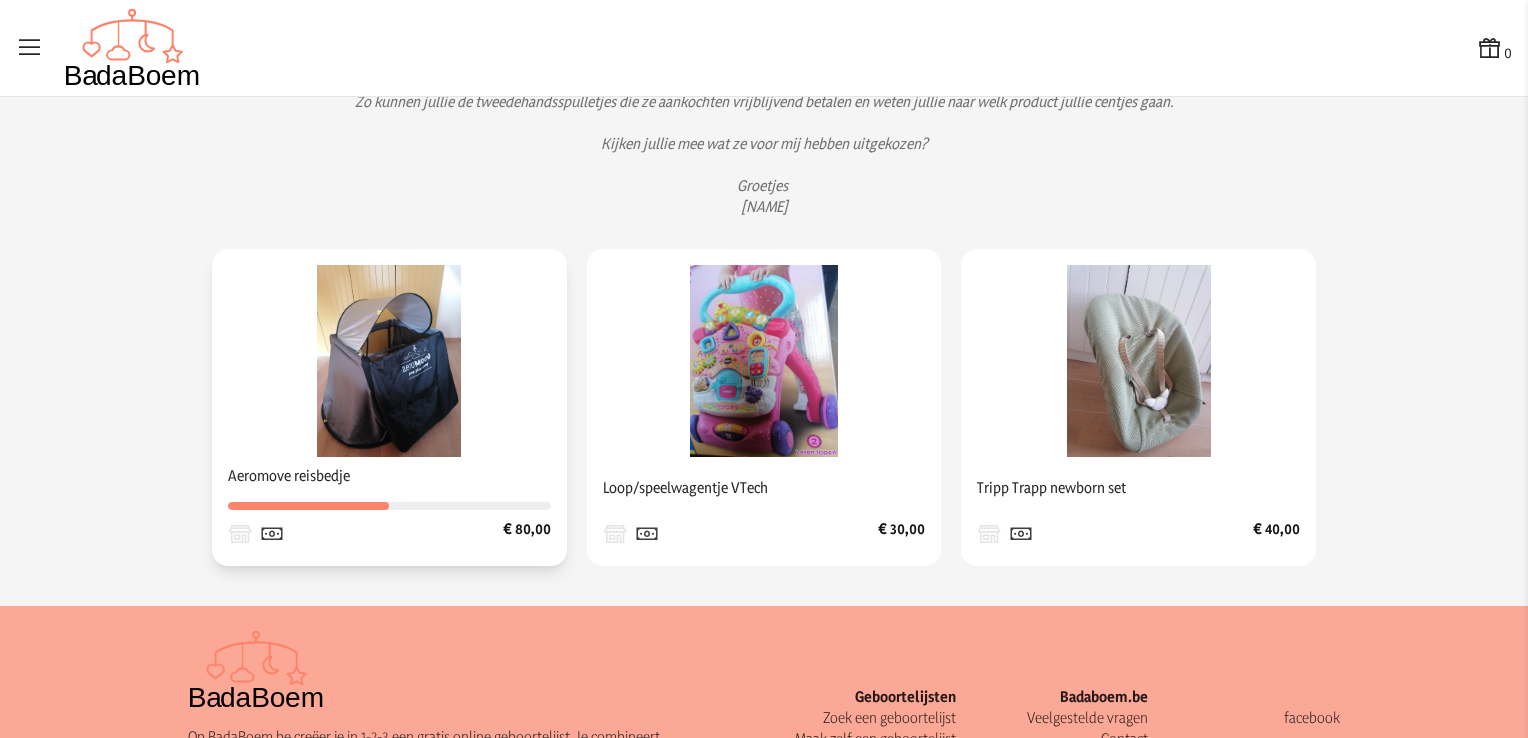 click on "€ 80,00" 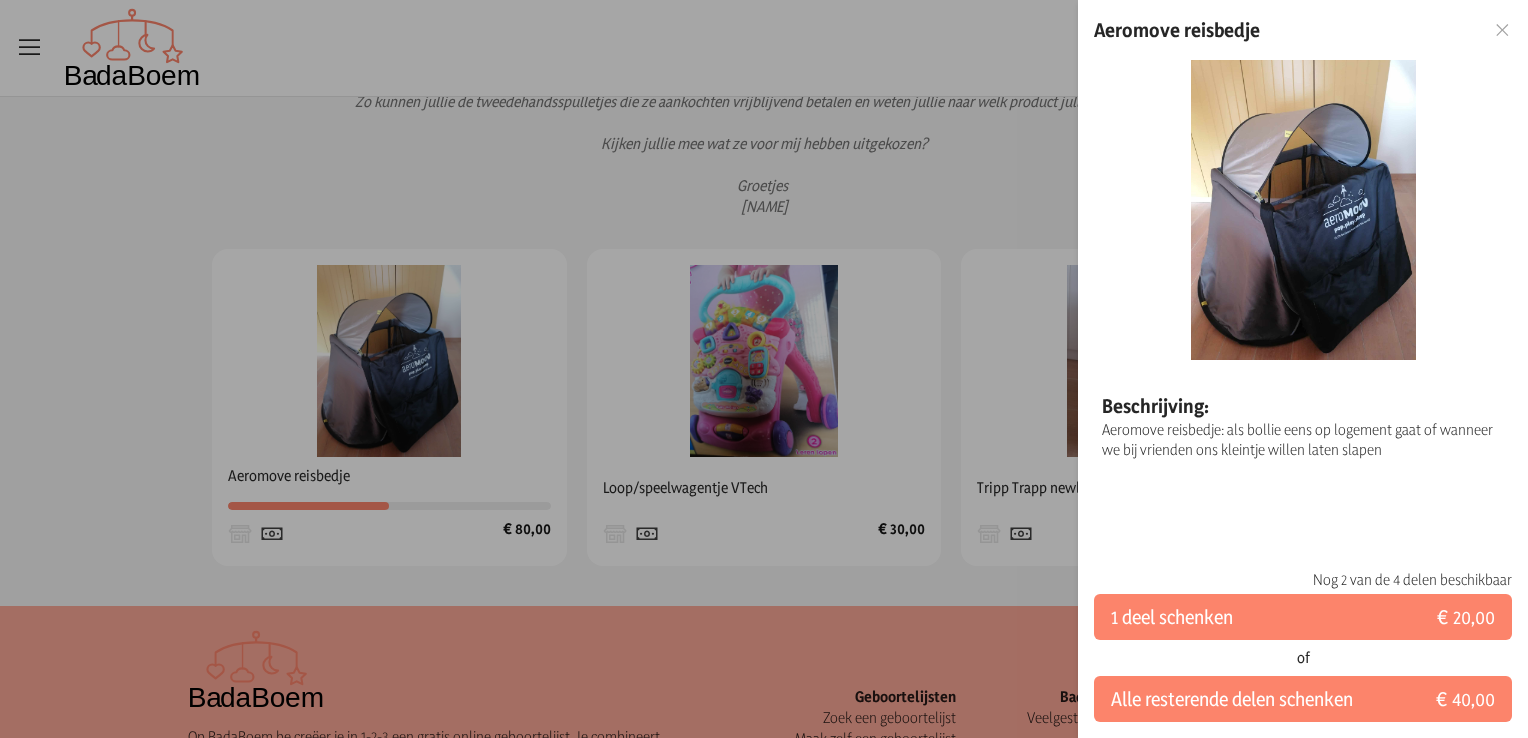 click at bounding box center (1502, 30) 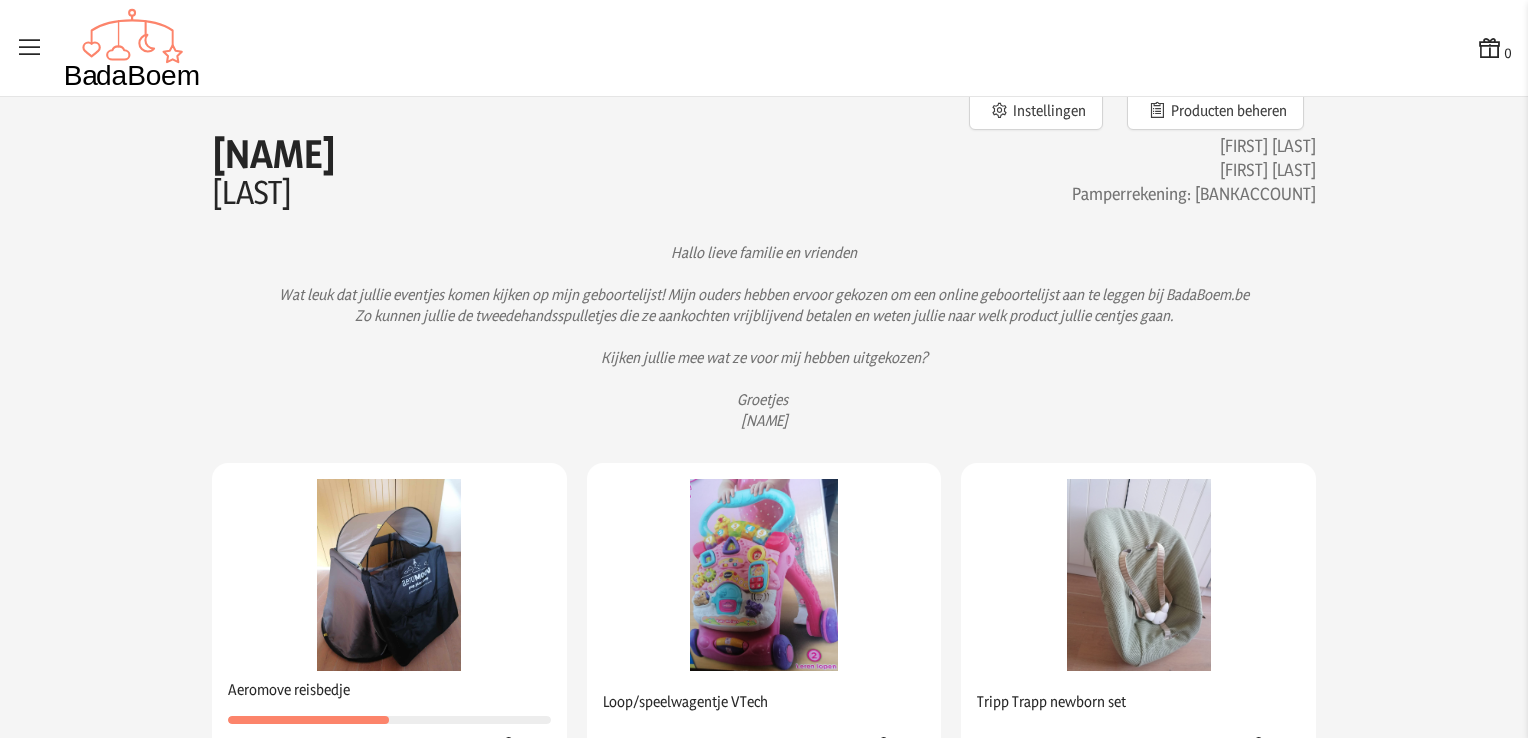 scroll, scrollTop: 43, scrollLeft: 0, axis: vertical 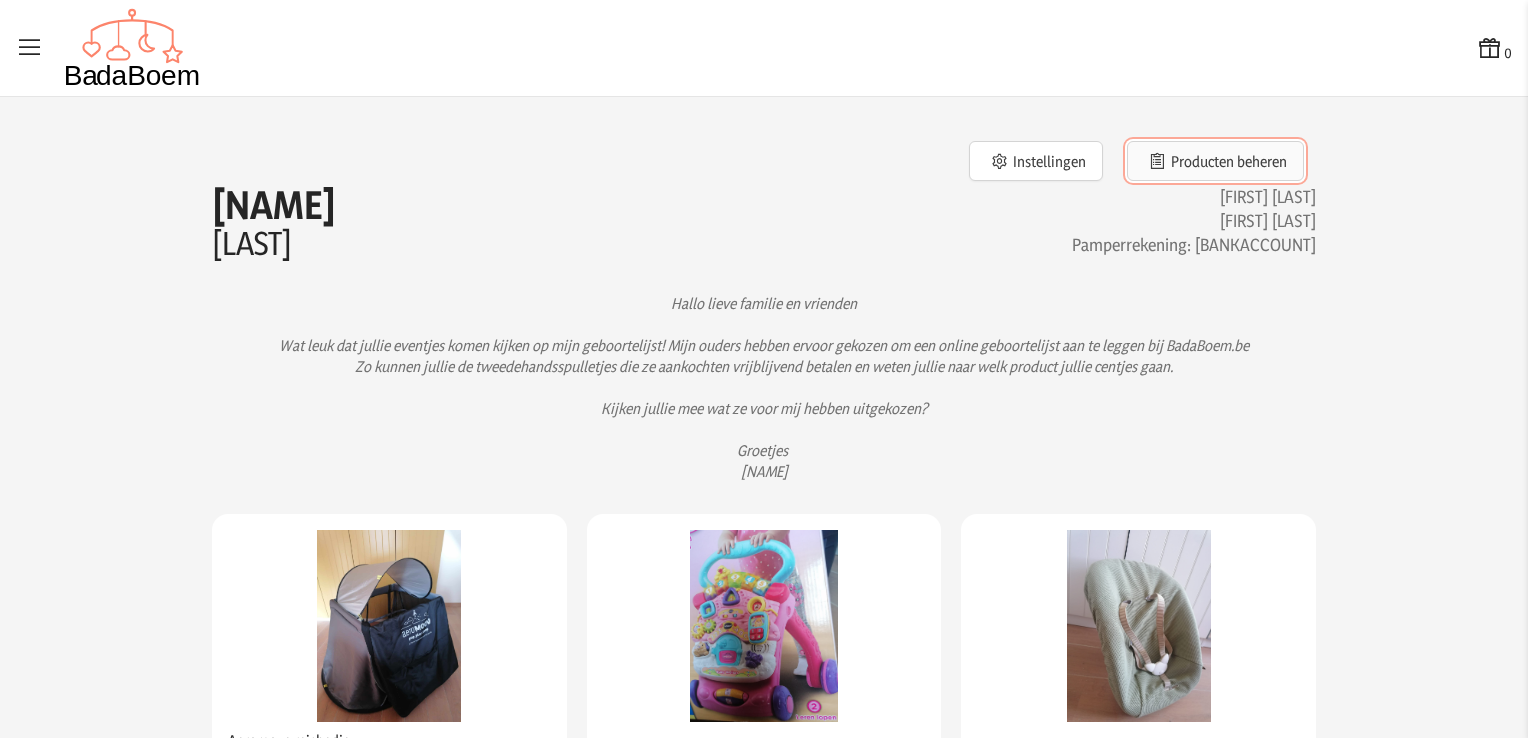 click on "Producten beheren" 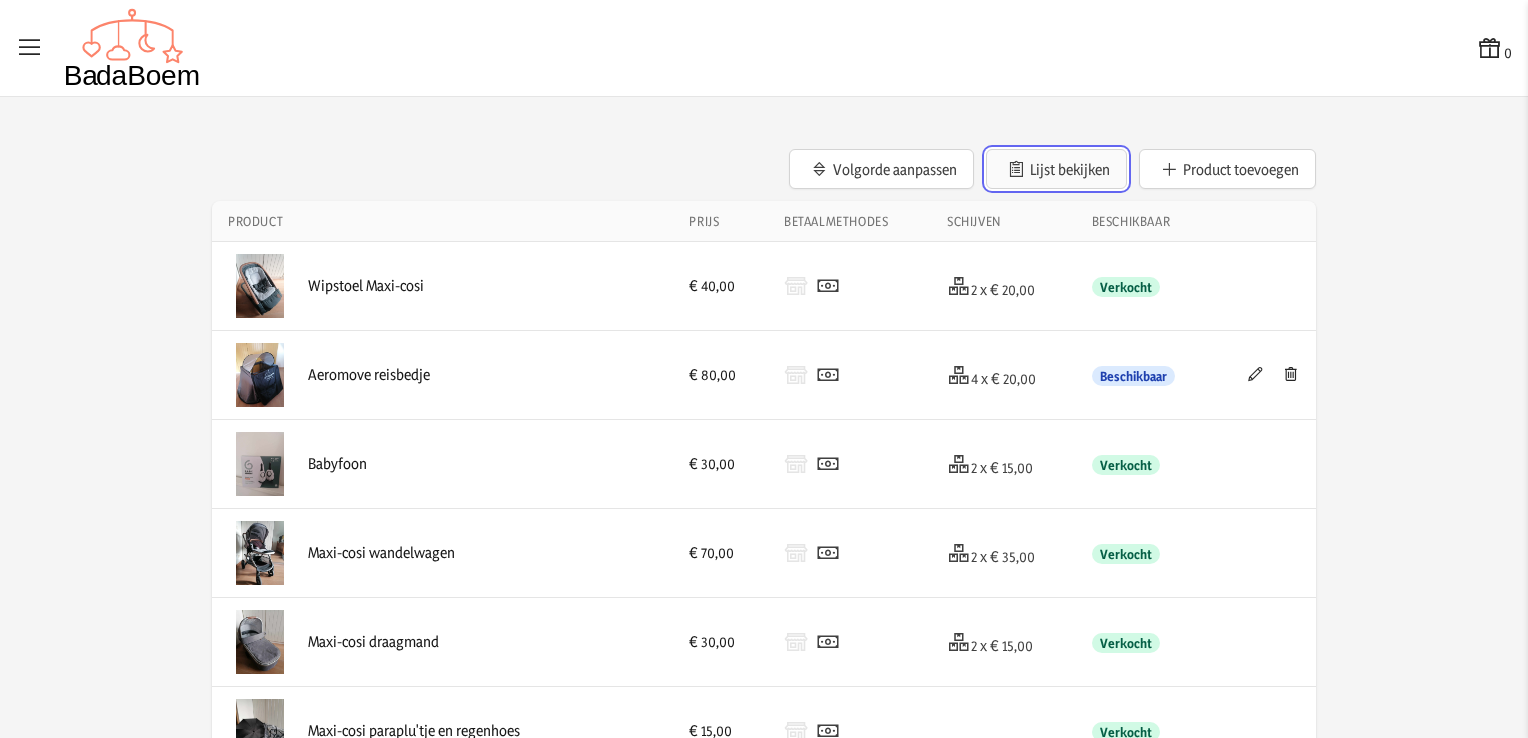 click on "Lijst bekijken" 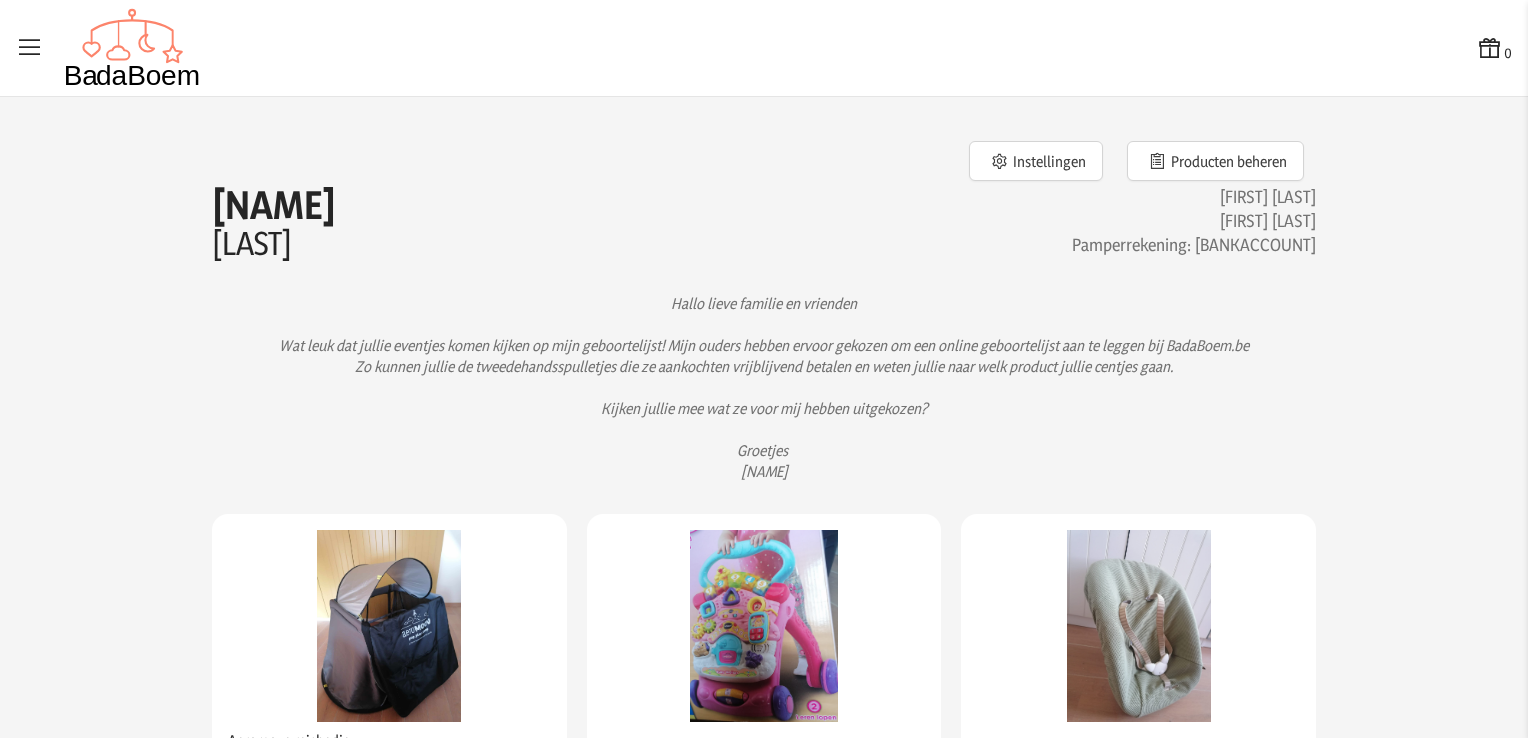 click at bounding box center (30, 48) 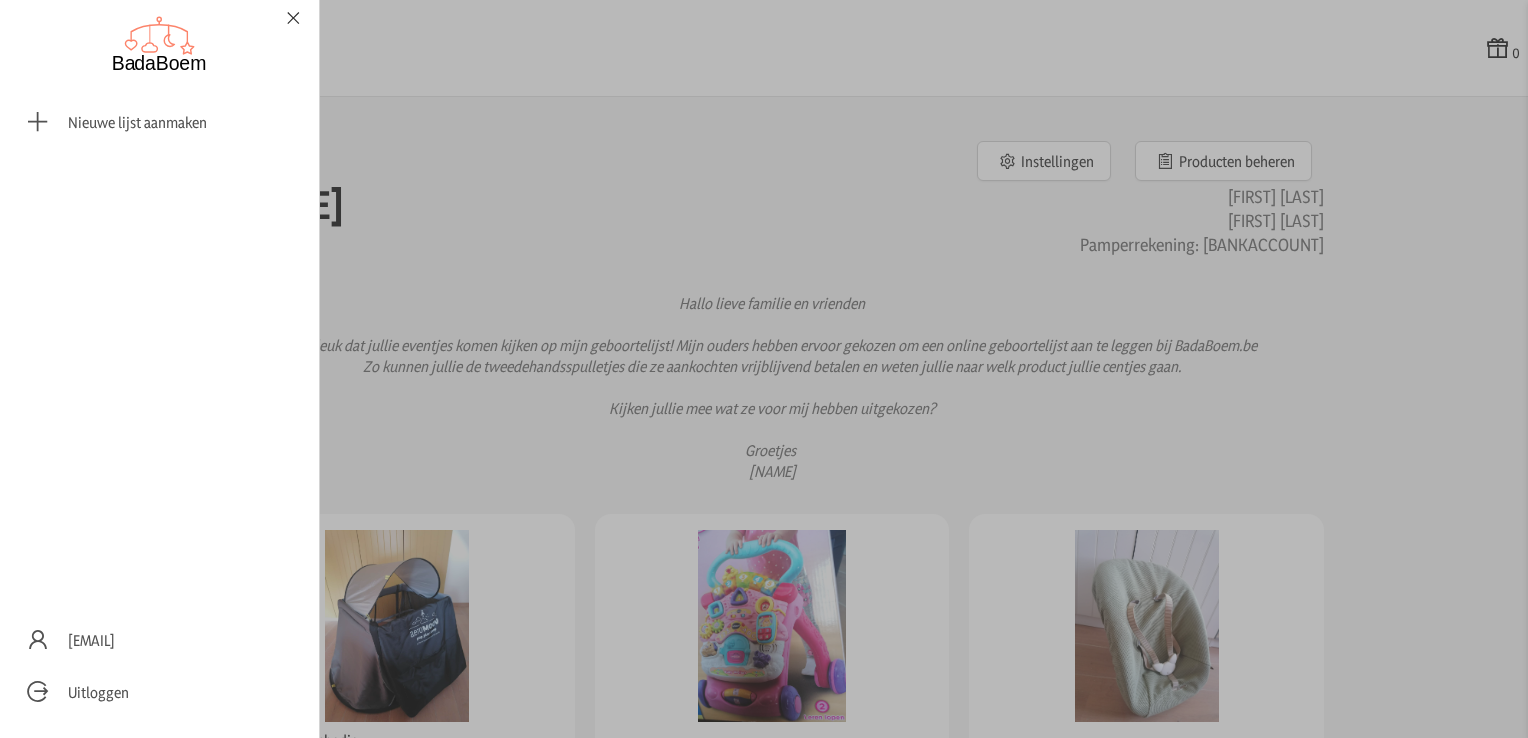 click at bounding box center [764, 369] 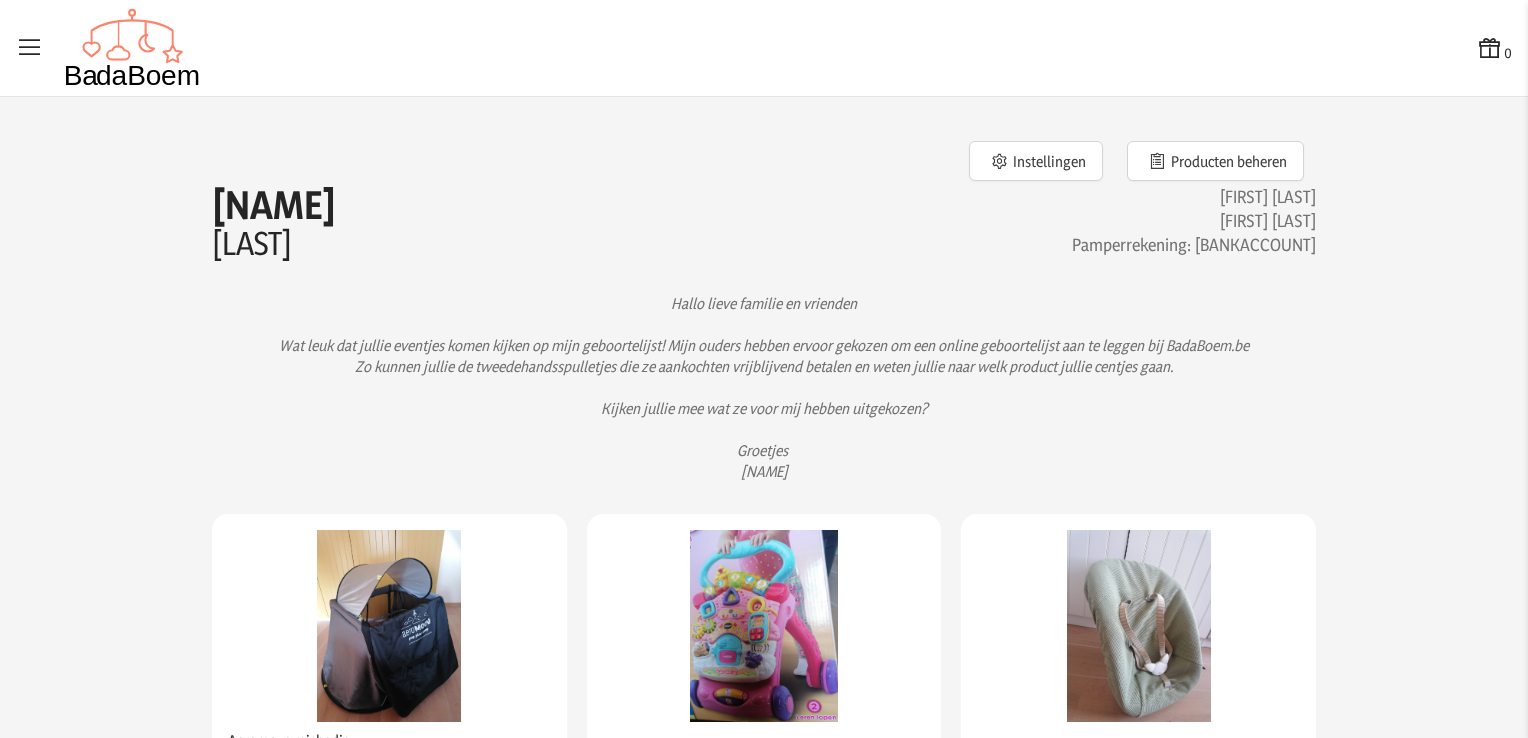 click on "Hallo lieve familie en vrienden
Wat leuk dat jullie eventjes komen kijken op mijn geboortelijst! Mijn ouders hebben ervoor gekozen om een online geboortelijst aan te leggen bij BadaBoem.be
Zo kunnen jullie de tweedehandsspulletjes die ze aankochten vrijblijvend betalen en weten jullie naar welk product jullie centjes gaan.
Kijken jullie mee wat ze voor mij hebben uitgekozen?
Groetjes
[NAME]" 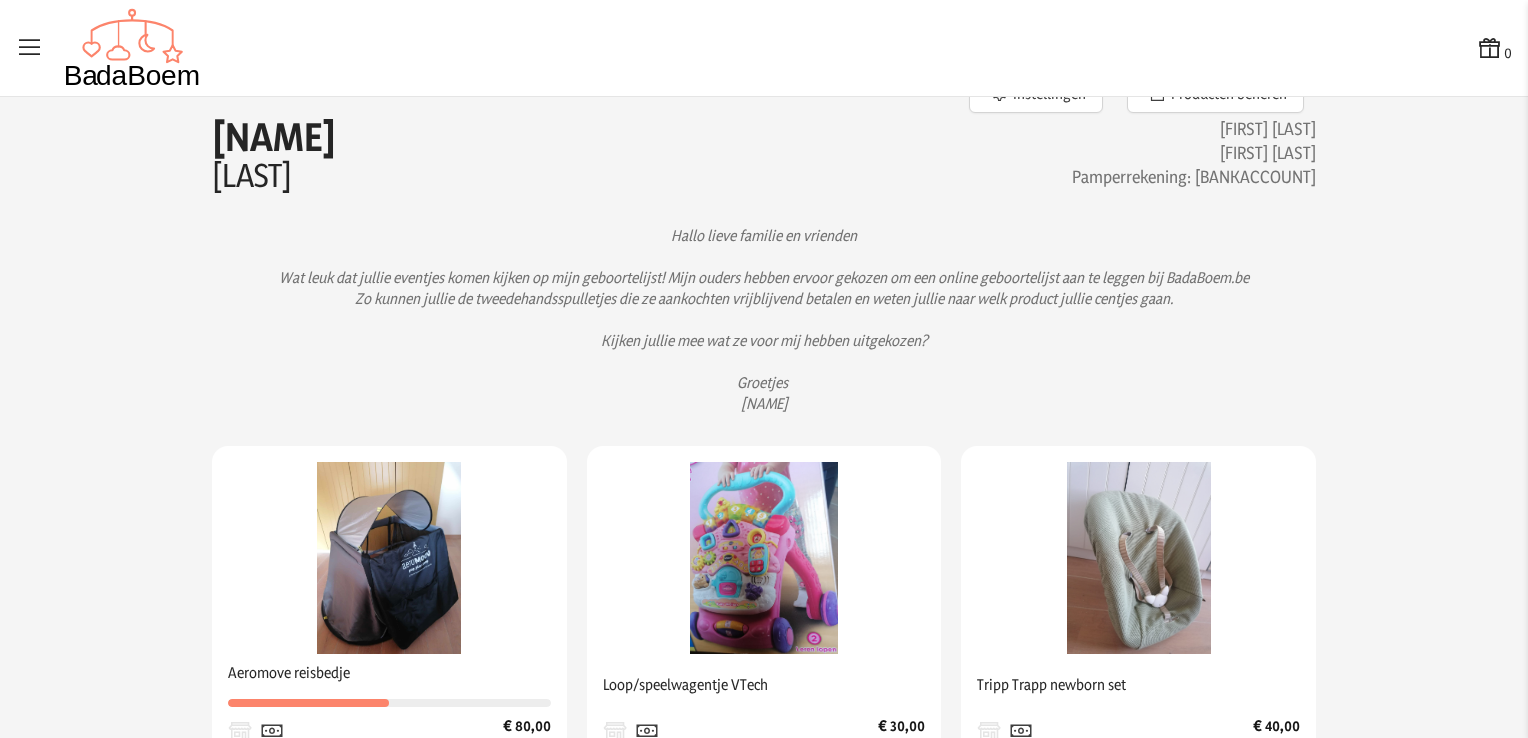 scroll, scrollTop: 57, scrollLeft: 0, axis: vertical 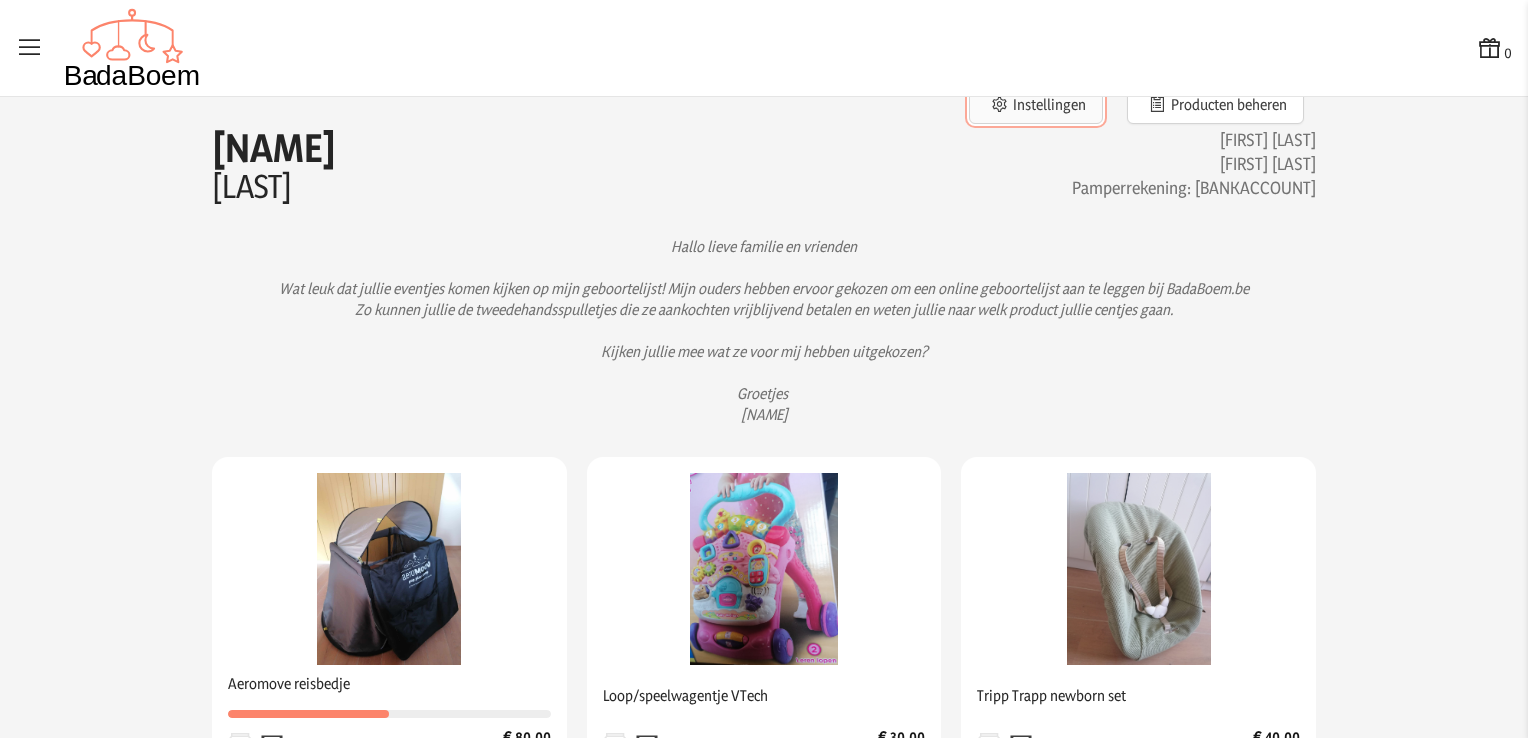 click on "Instellingen" 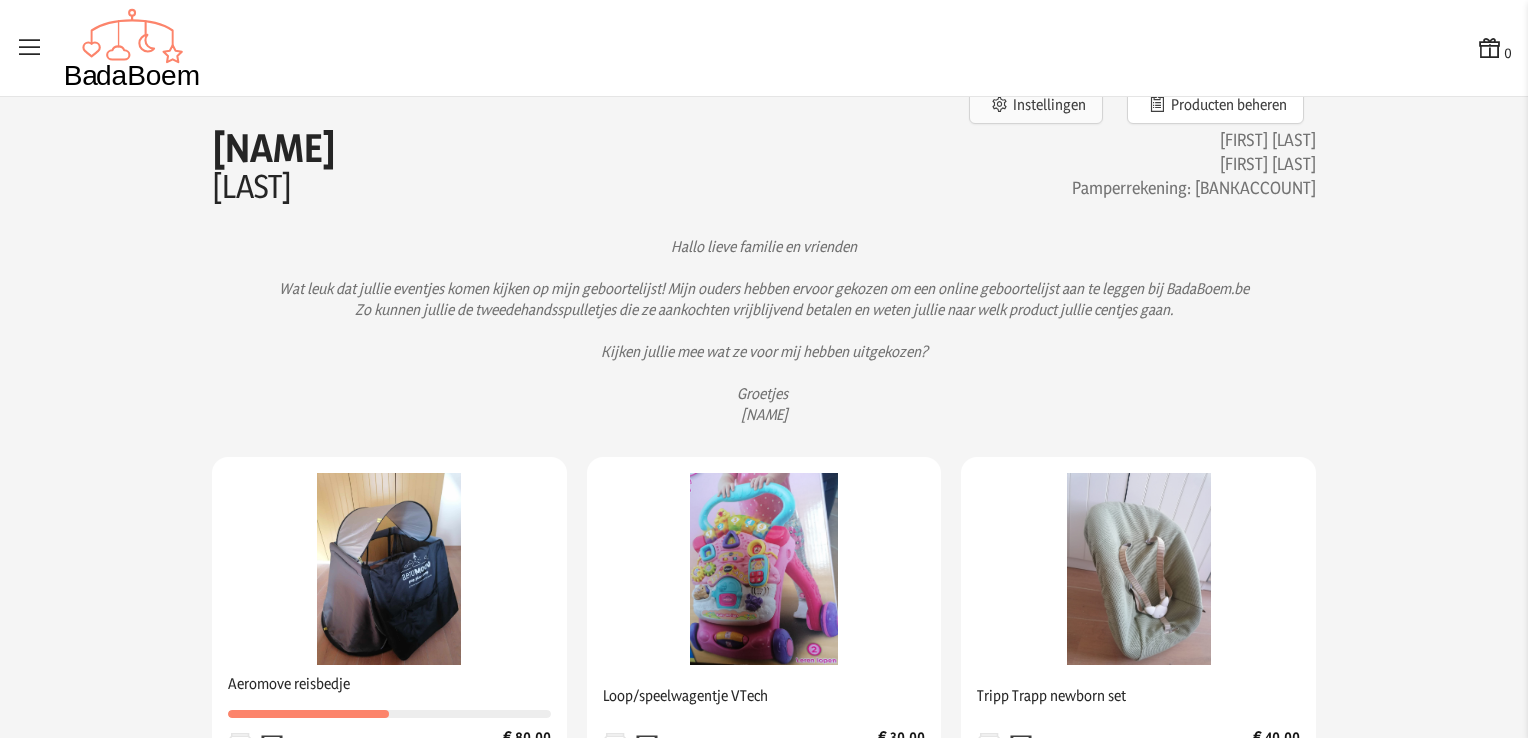 scroll, scrollTop: 0, scrollLeft: 0, axis: both 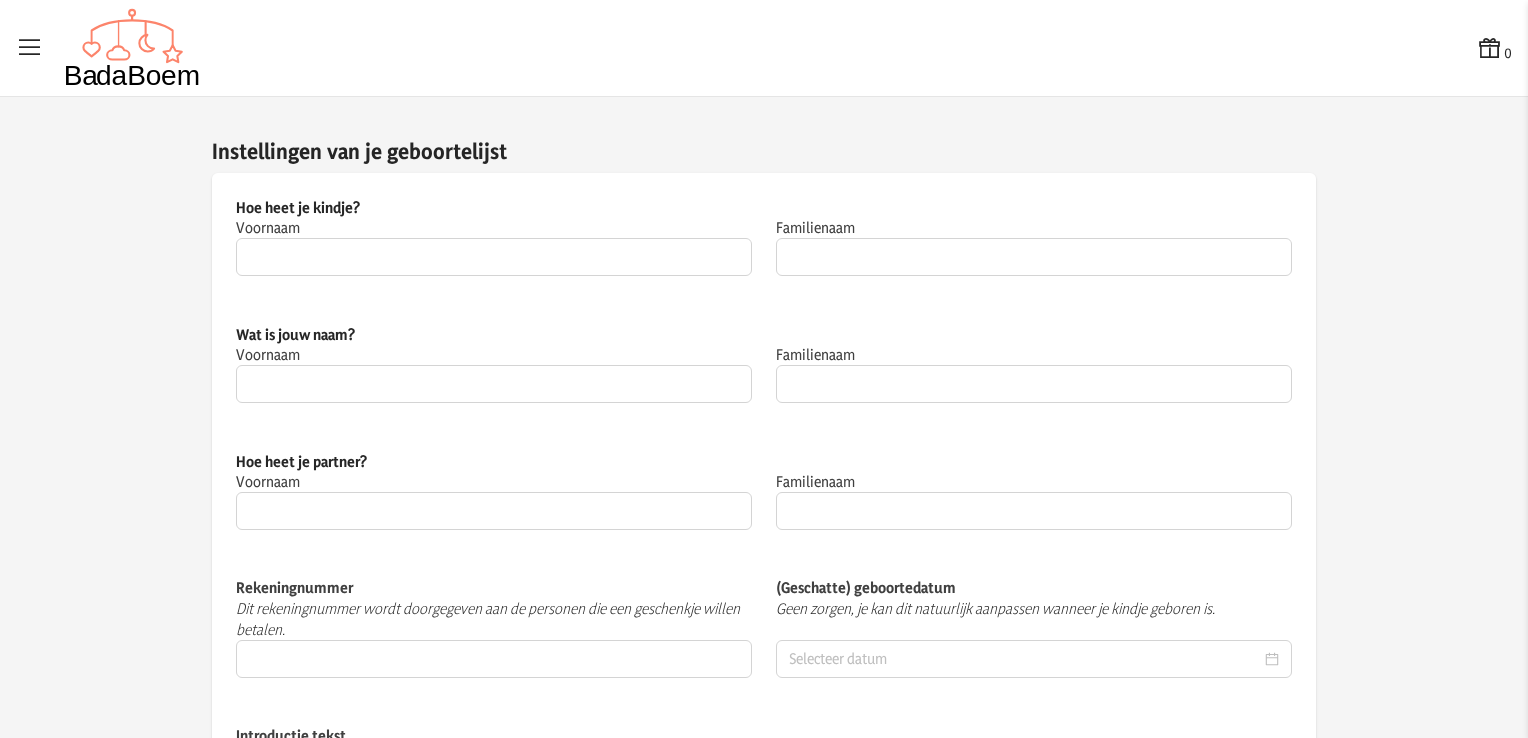 type on "[NAME]" 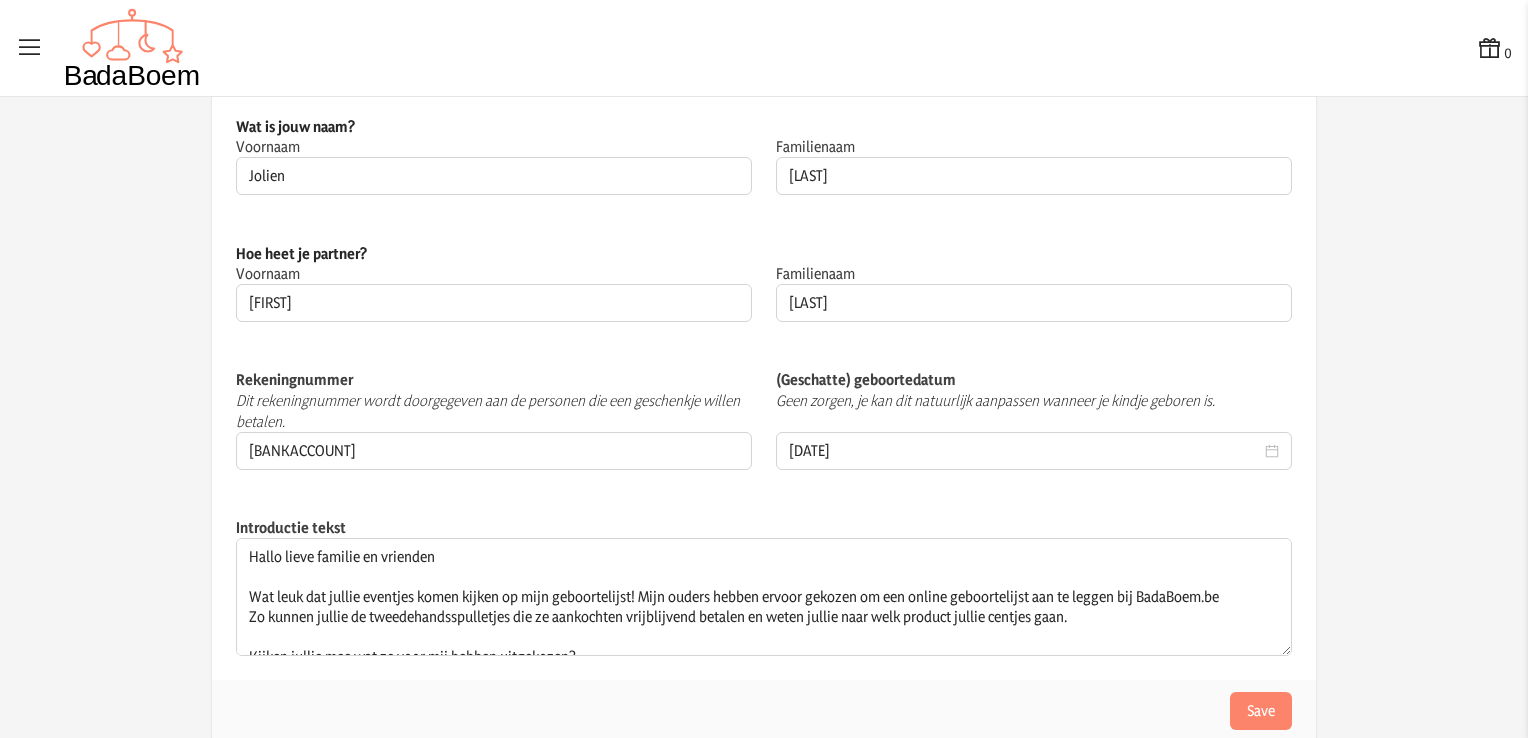 scroll, scrollTop: 0, scrollLeft: 0, axis: both 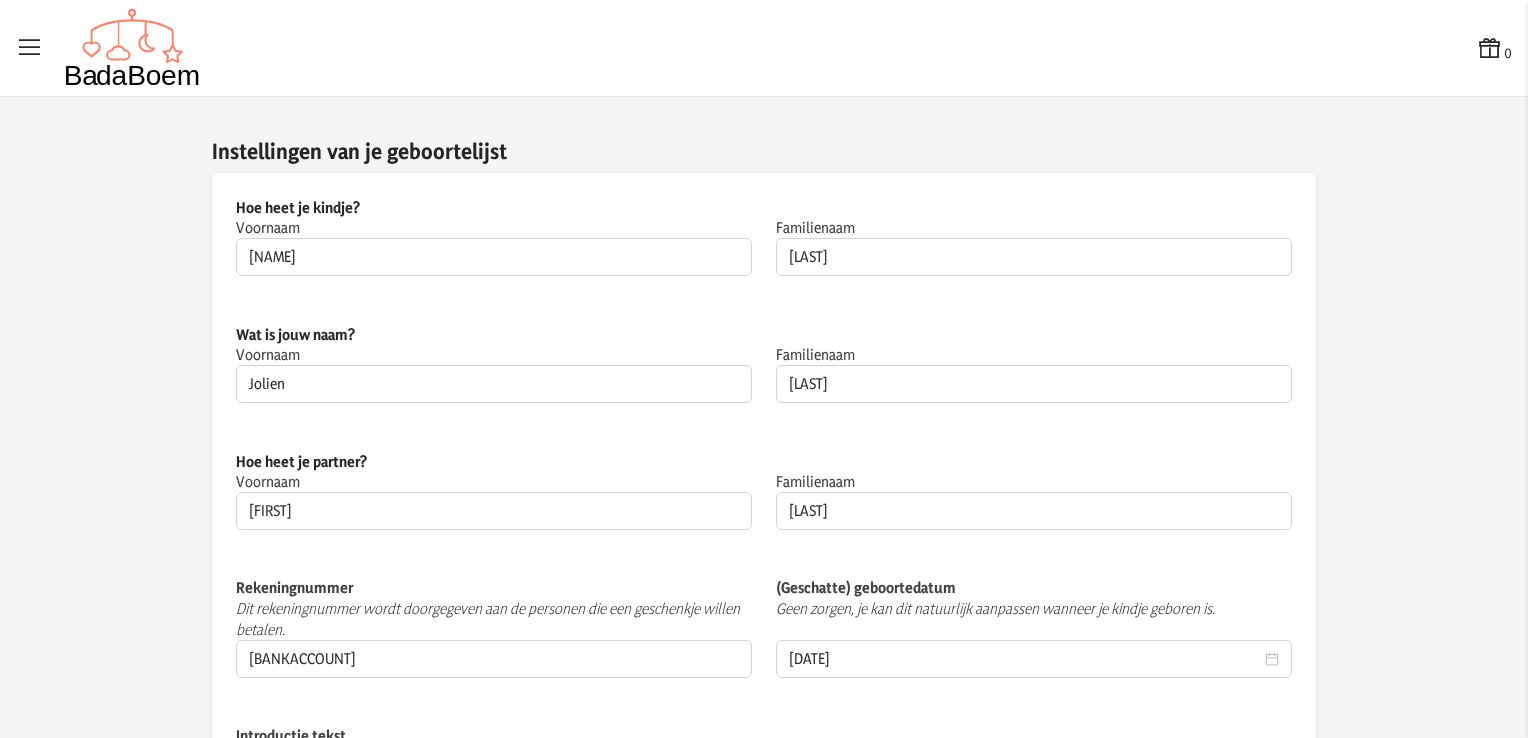 click at bounding box center [30, 48] 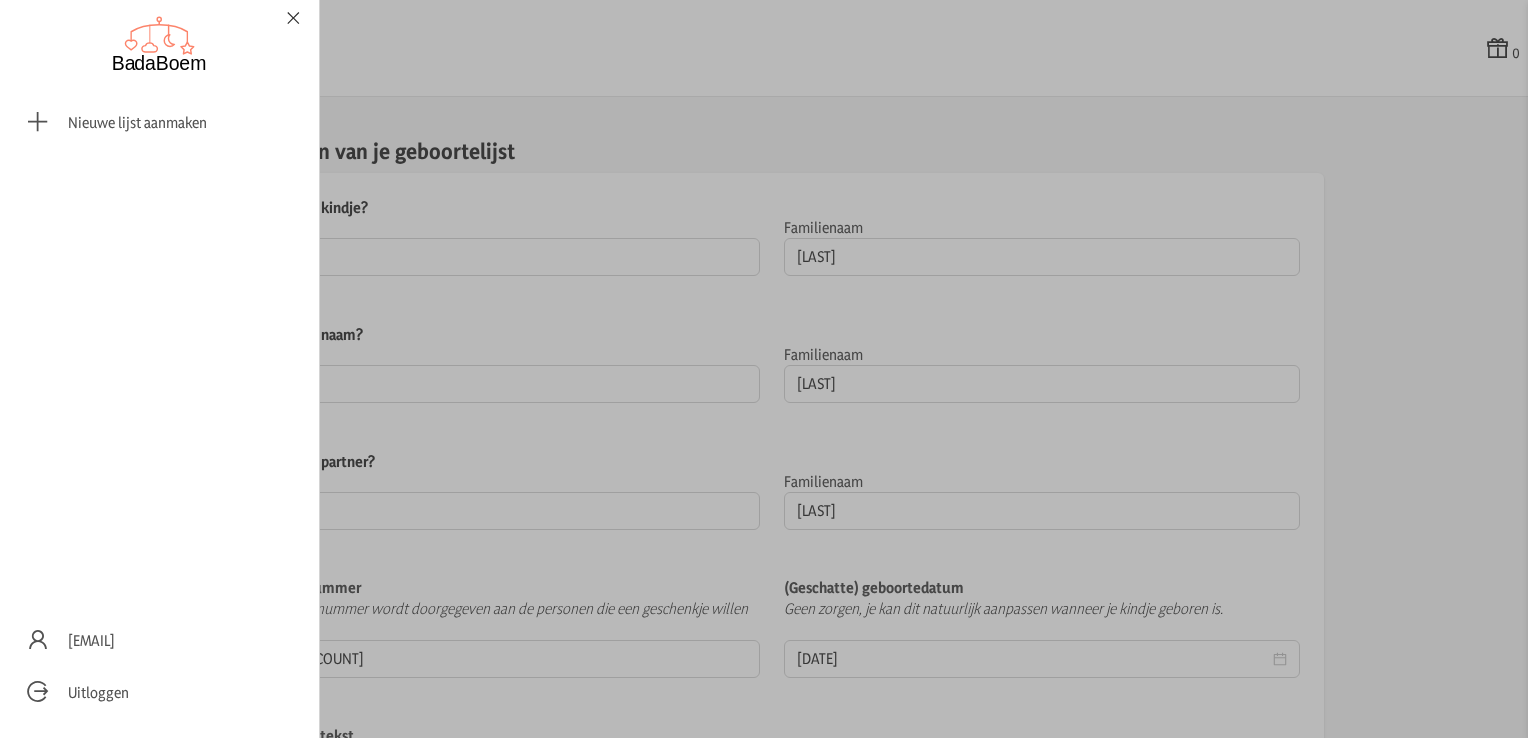 click at bounding box center [293, 18] 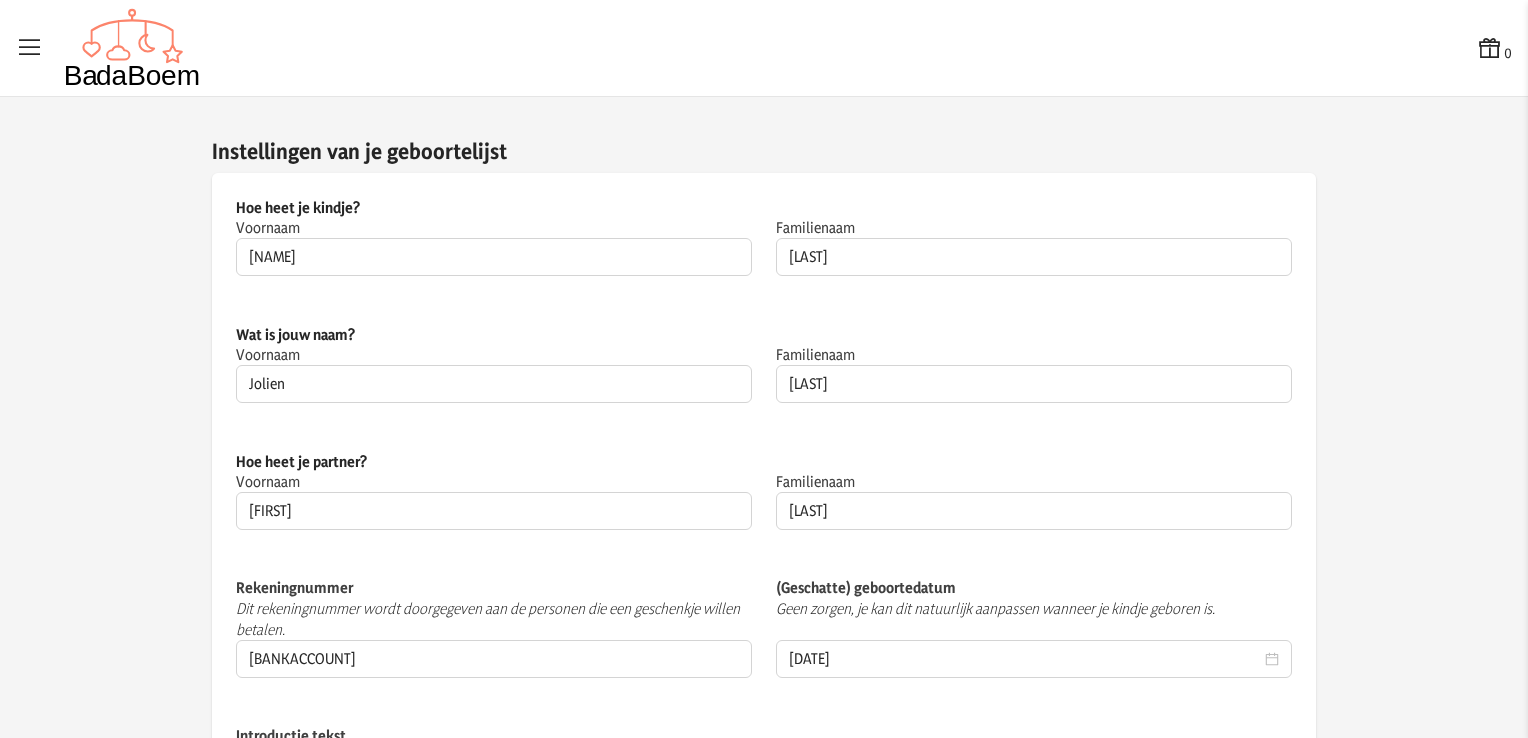 click at bounding box center [1490, 48] 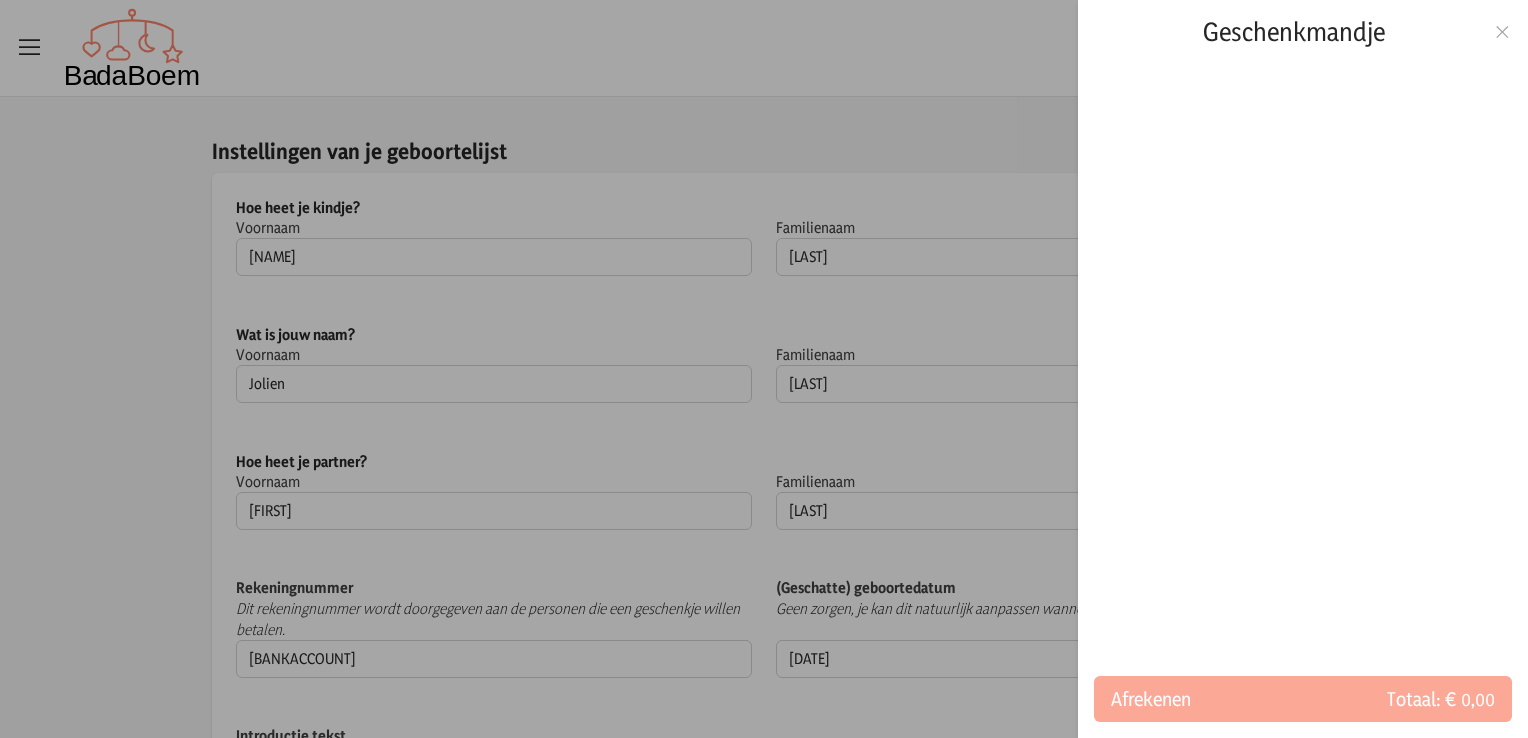 click at bounding box center [764, 369] 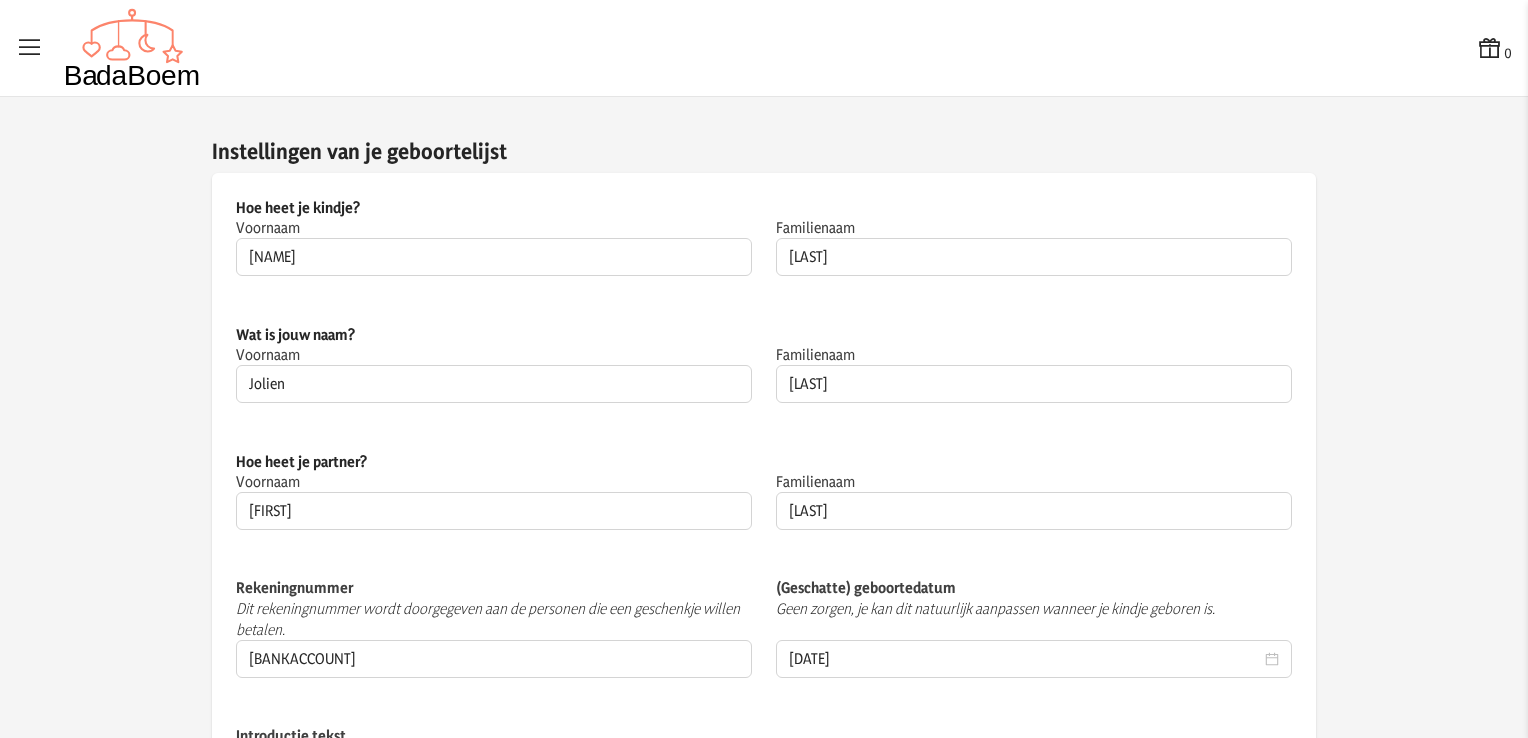 click at bounding box center (132, 48) 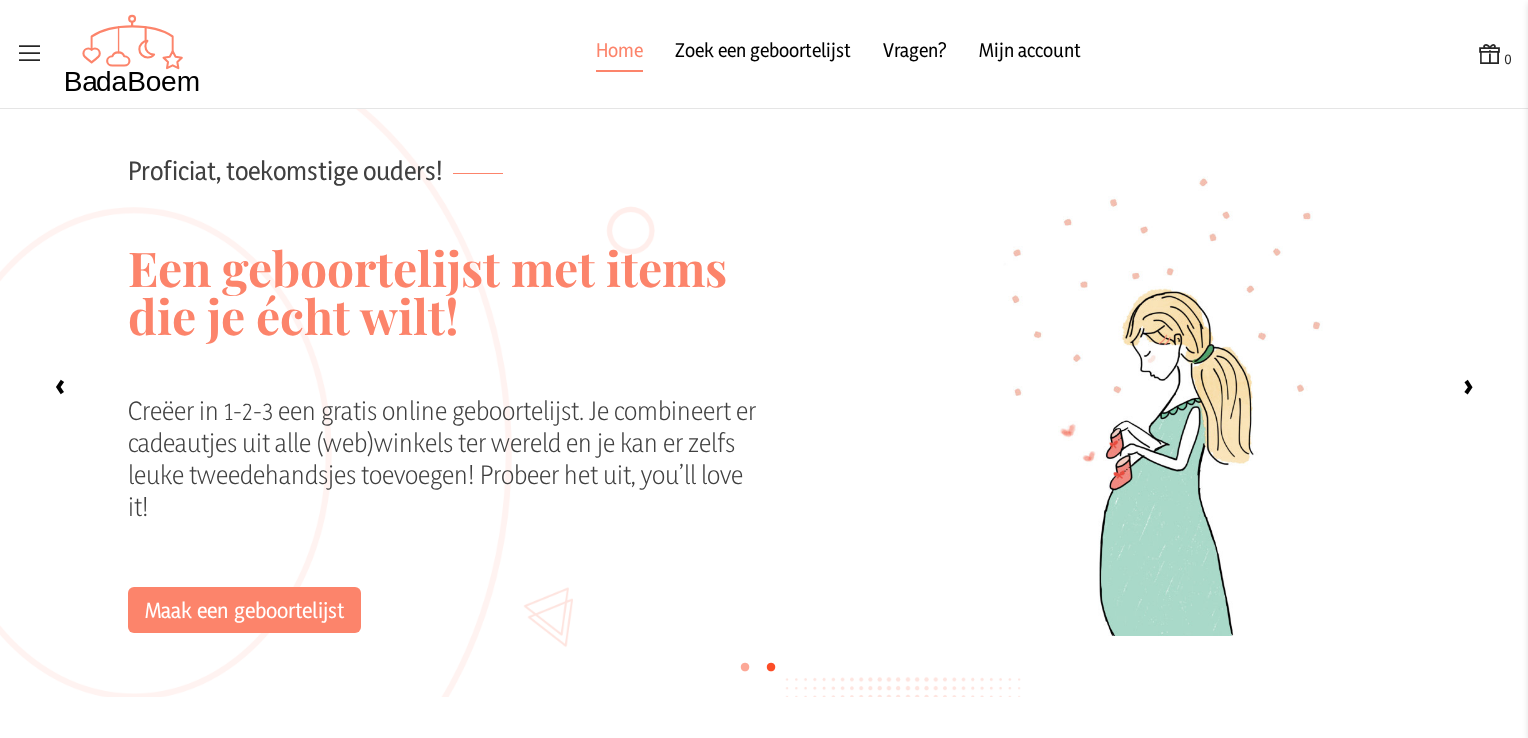 scroll, scrollTop: 0, scrollLeft: 0, axis: both 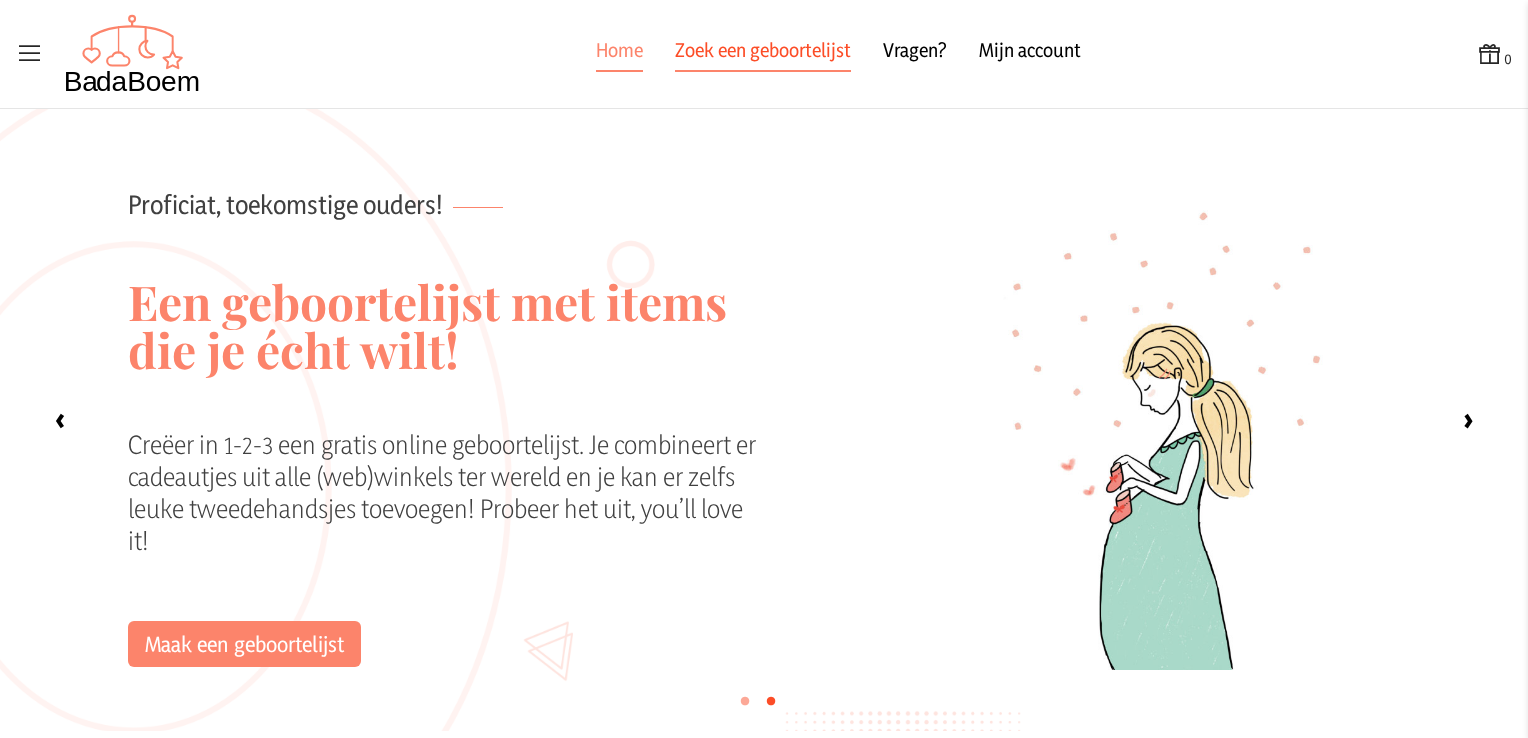 click on "Zoek een geboortelijst" at bounding box center [763, 54] 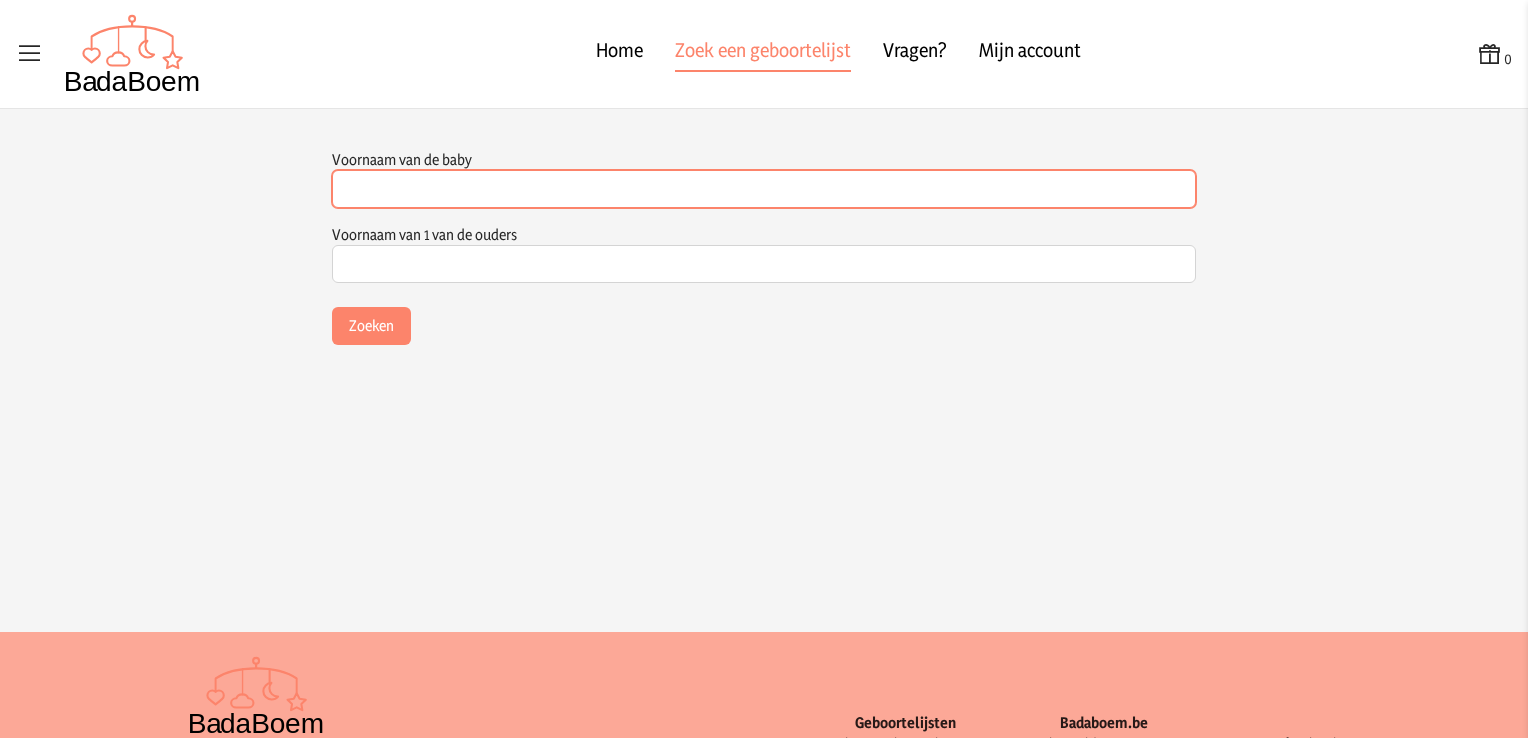 click on "Voornaam van de baby" at bounding box center [764, 189] 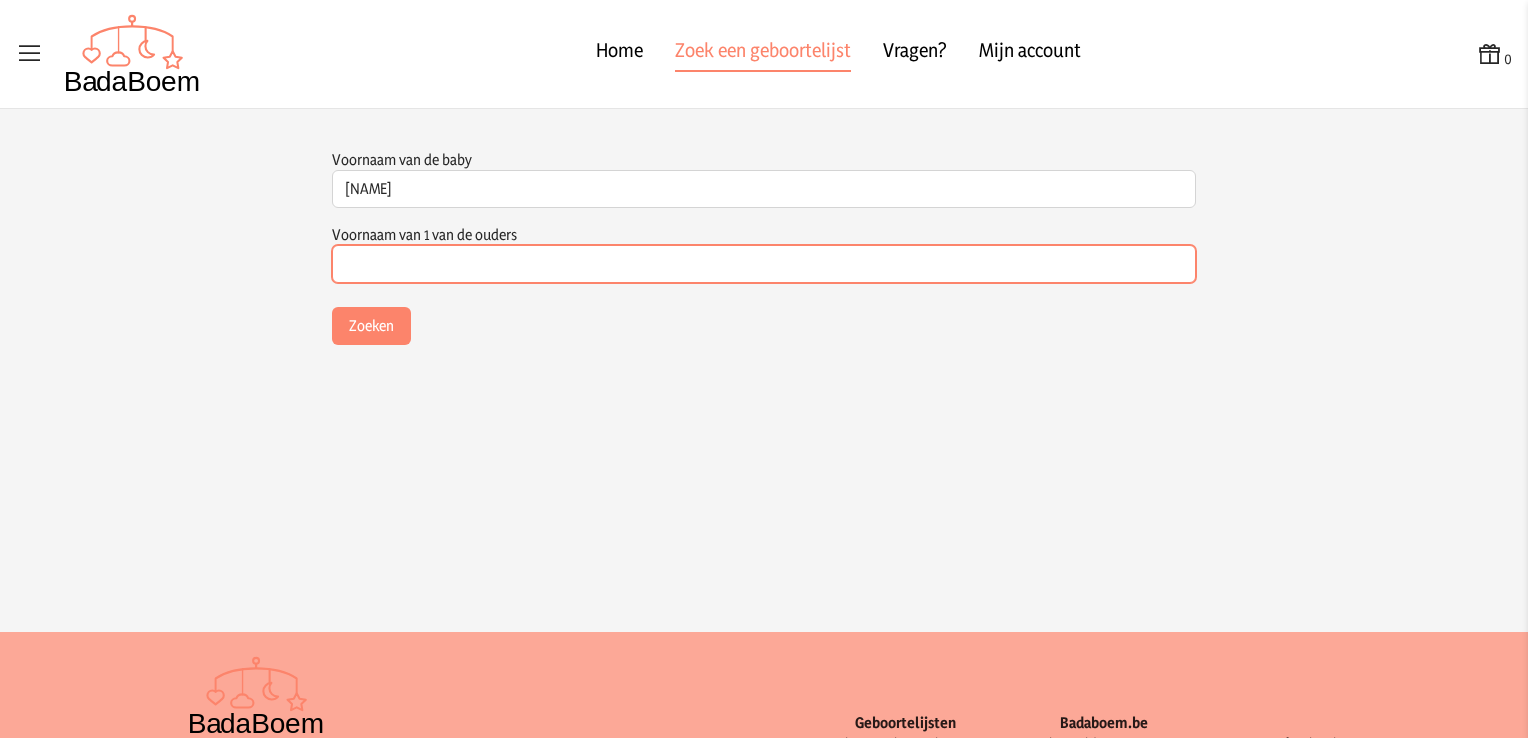 type on "Jolien" 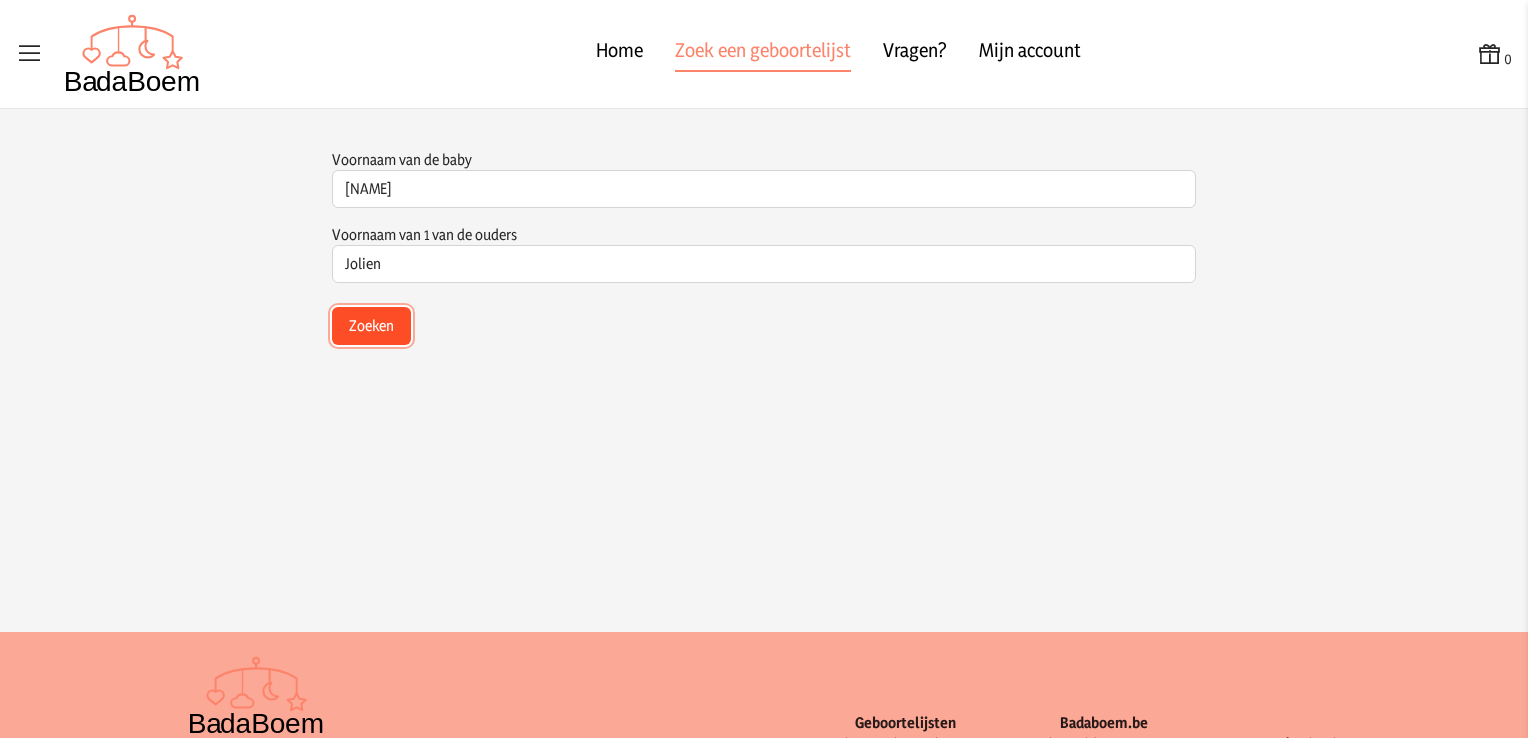 click on "Zoeken" 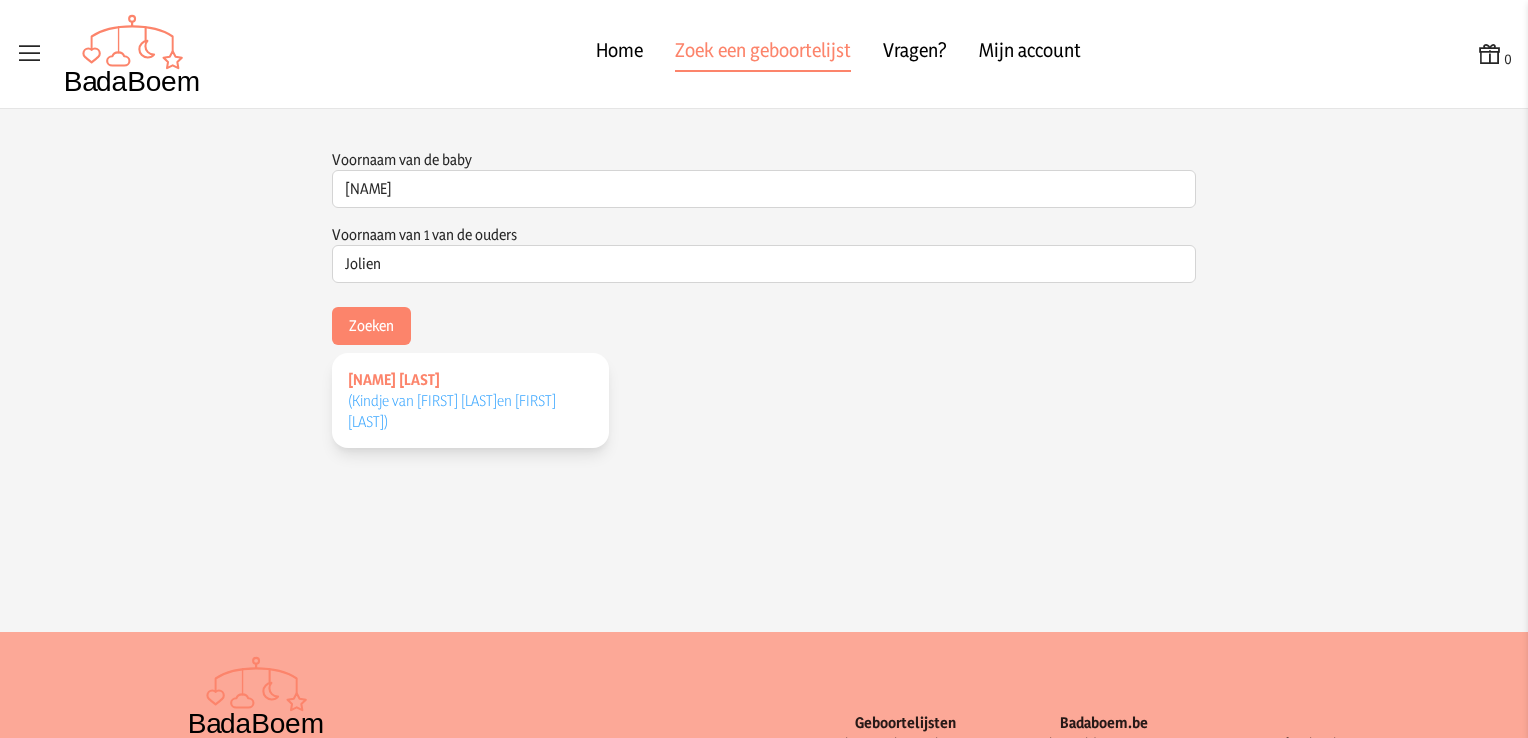 click on "[NAME] [LAST]" 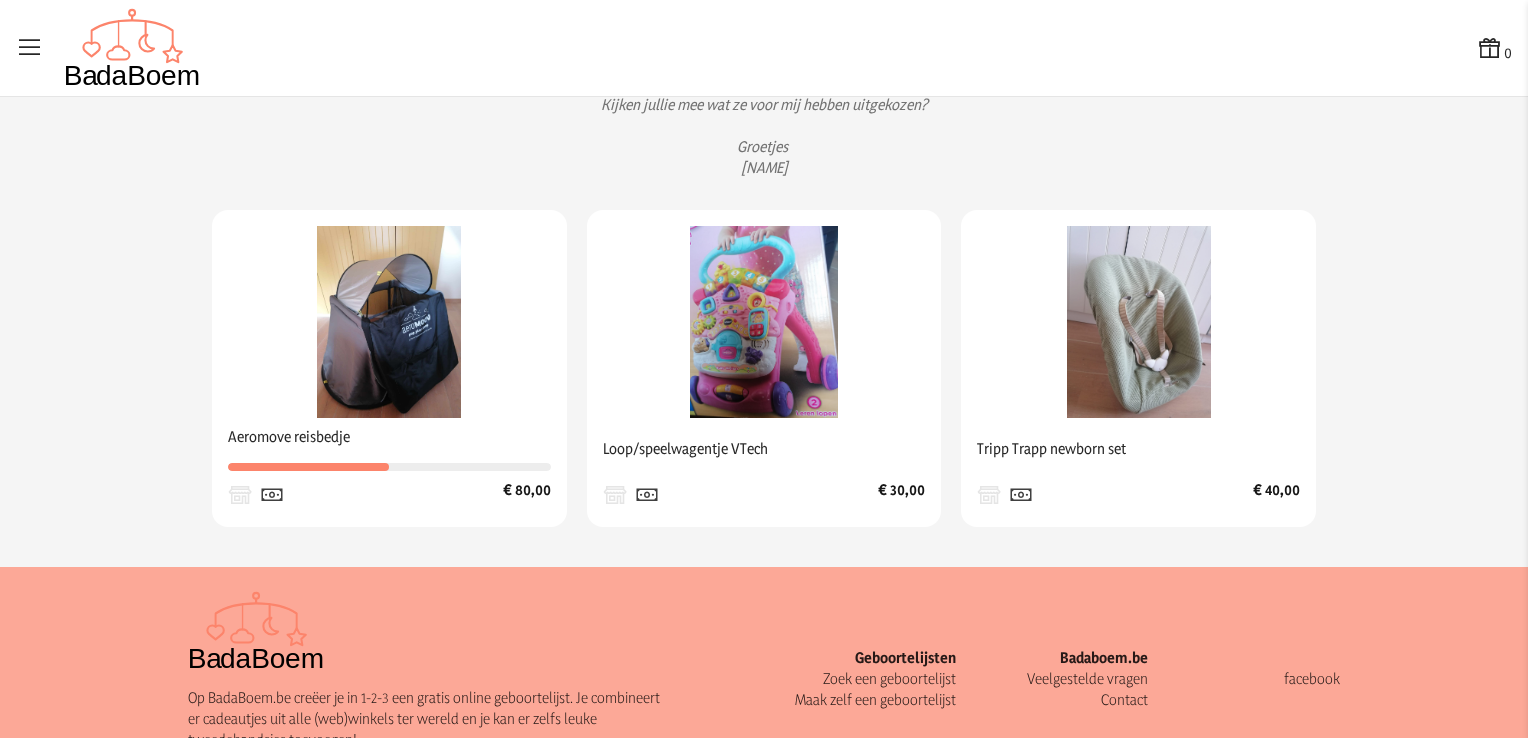 scroll, scrollTop: 317, scrollLeft: 0, axis: vertical 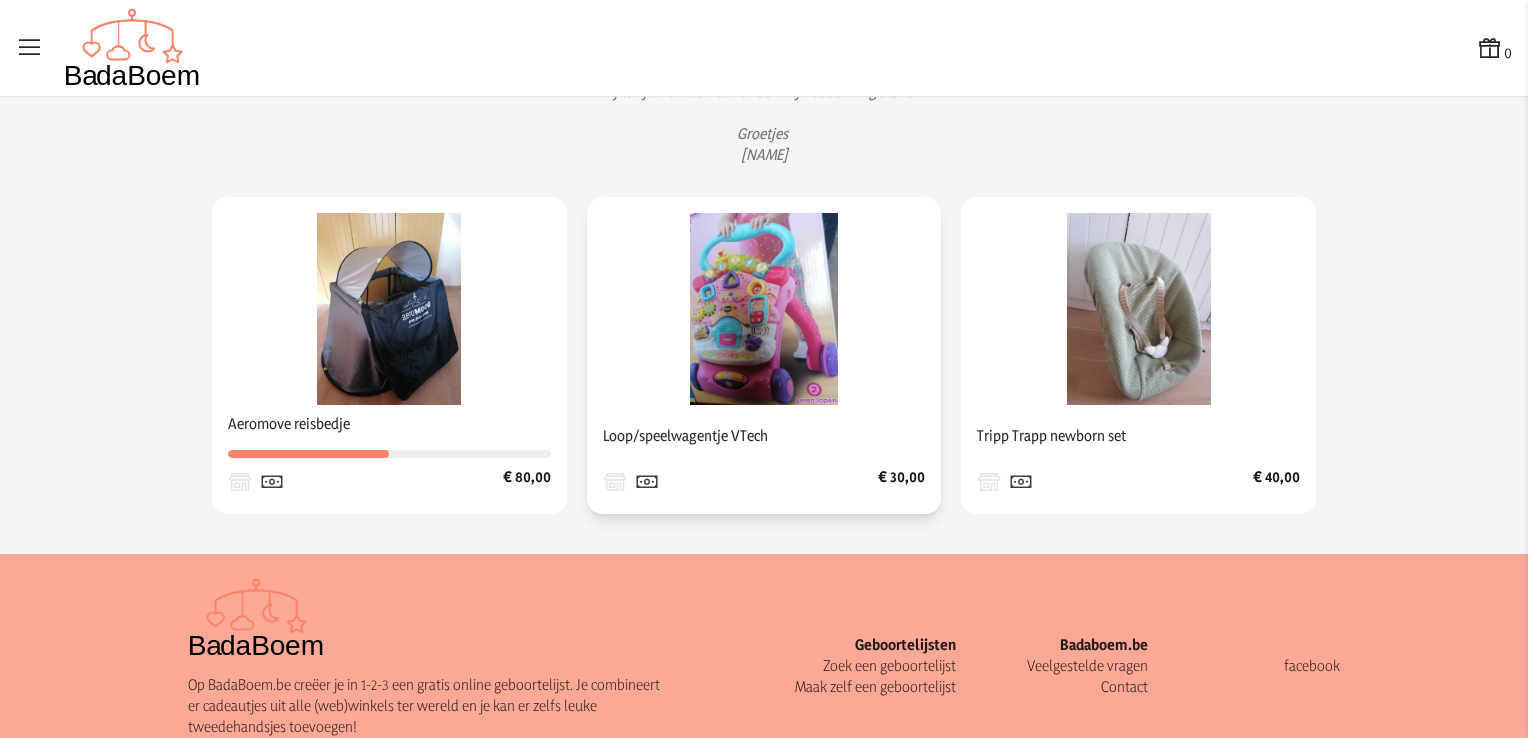 click 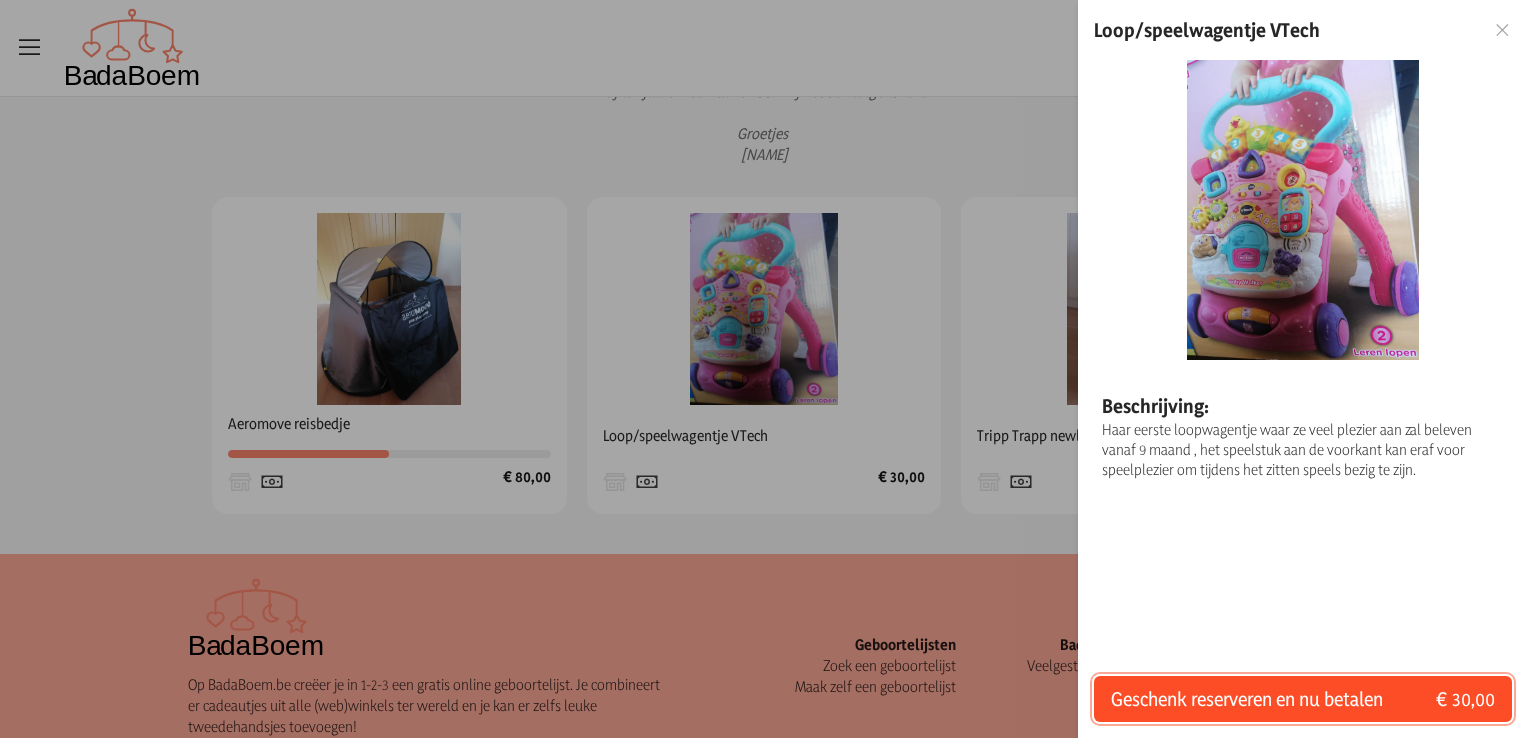 click on "Geschenk reserveren en nu betalen € 30,00" at bounding box center [1303, 699] 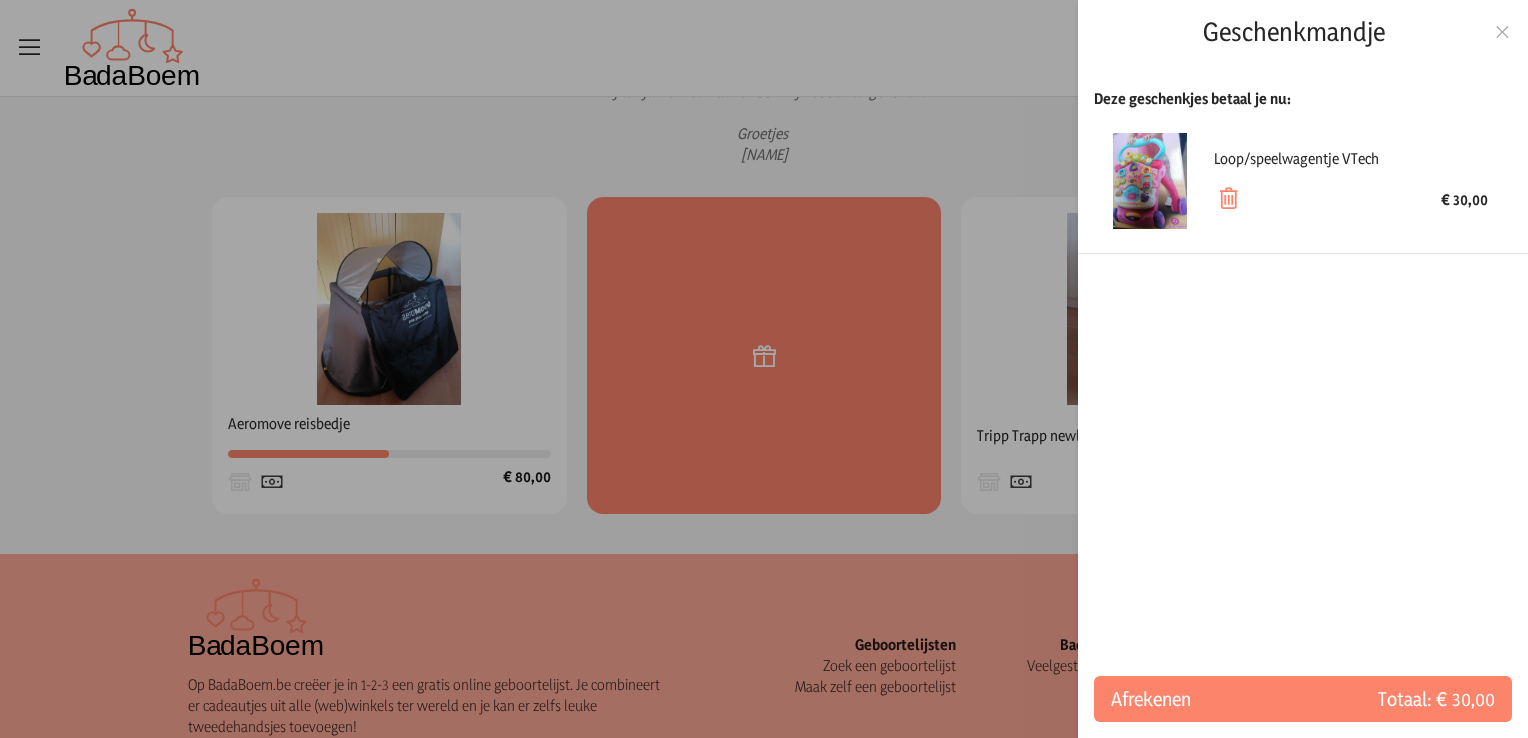 click at bounding box center (1502, 32) 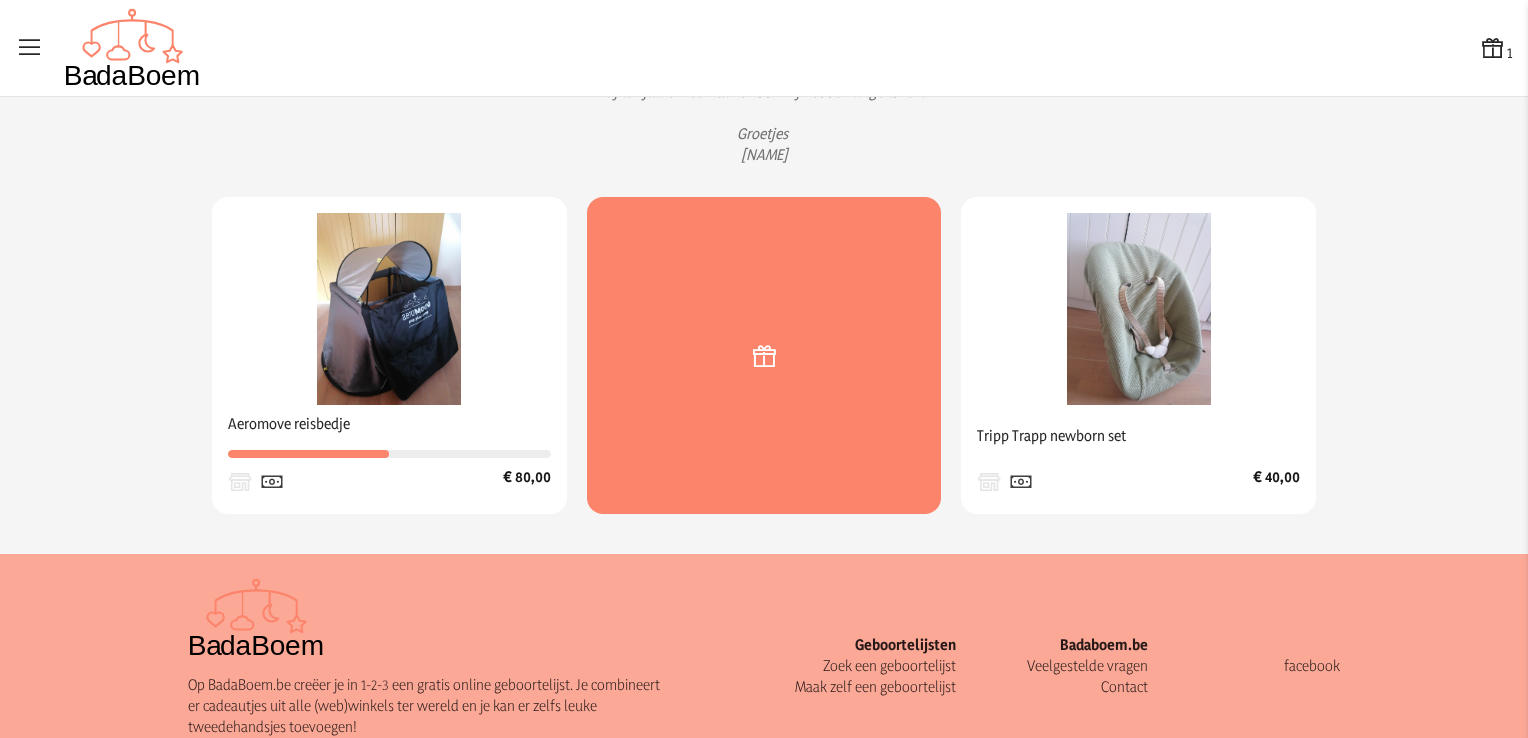 click at bounding box center (1493, 48) 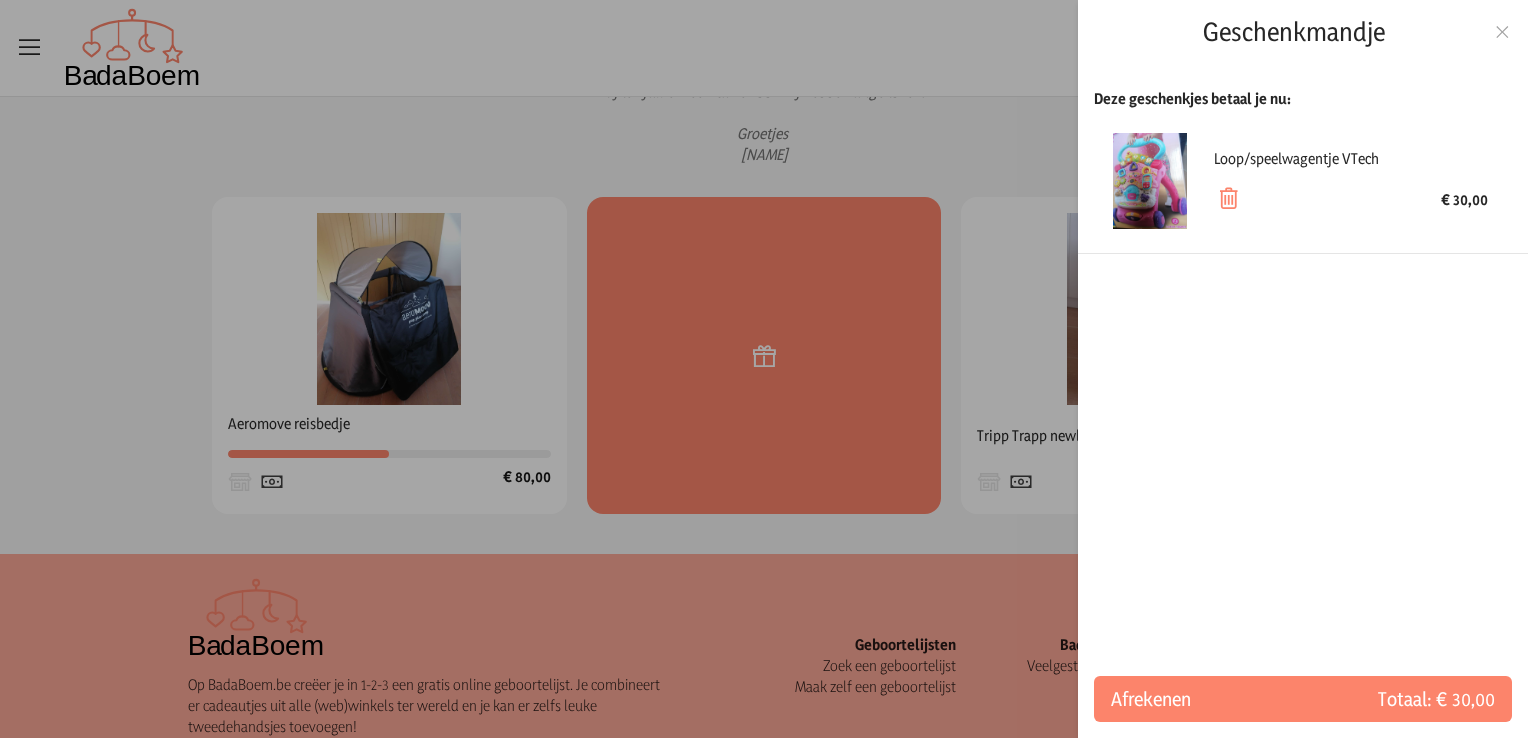 click at bounding box center [1502, 32] 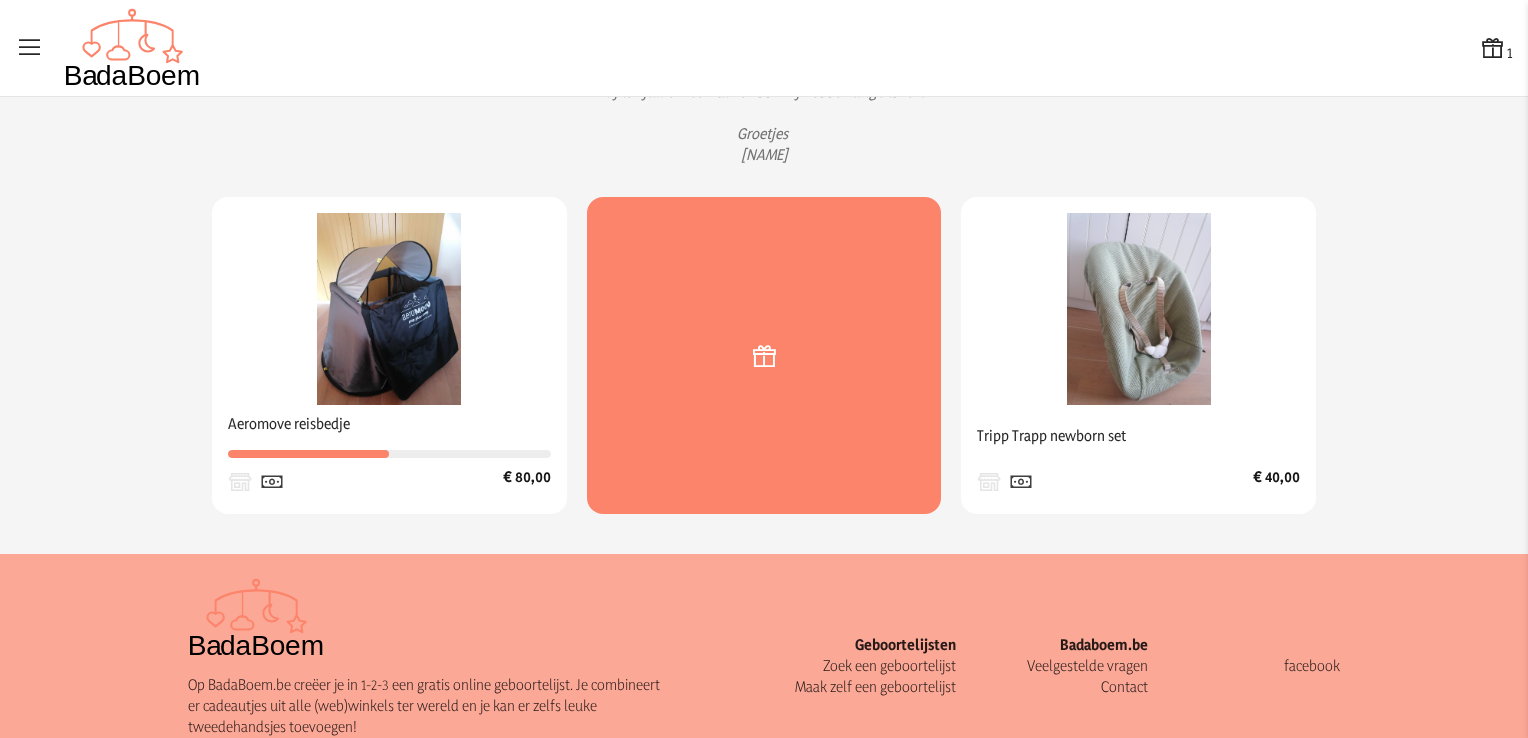click at bounding box center [1493, 48] 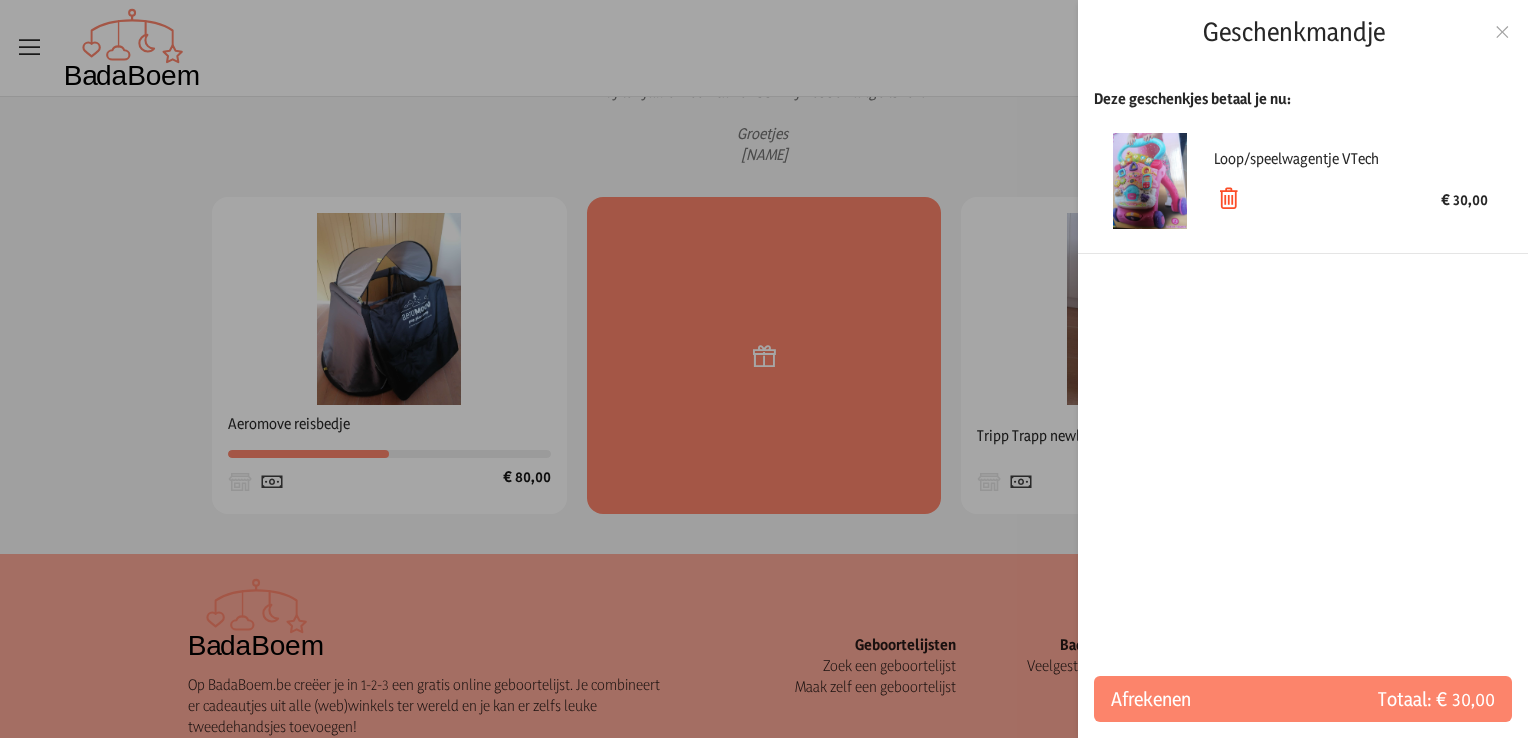 click at bounding box center (1228, 199) 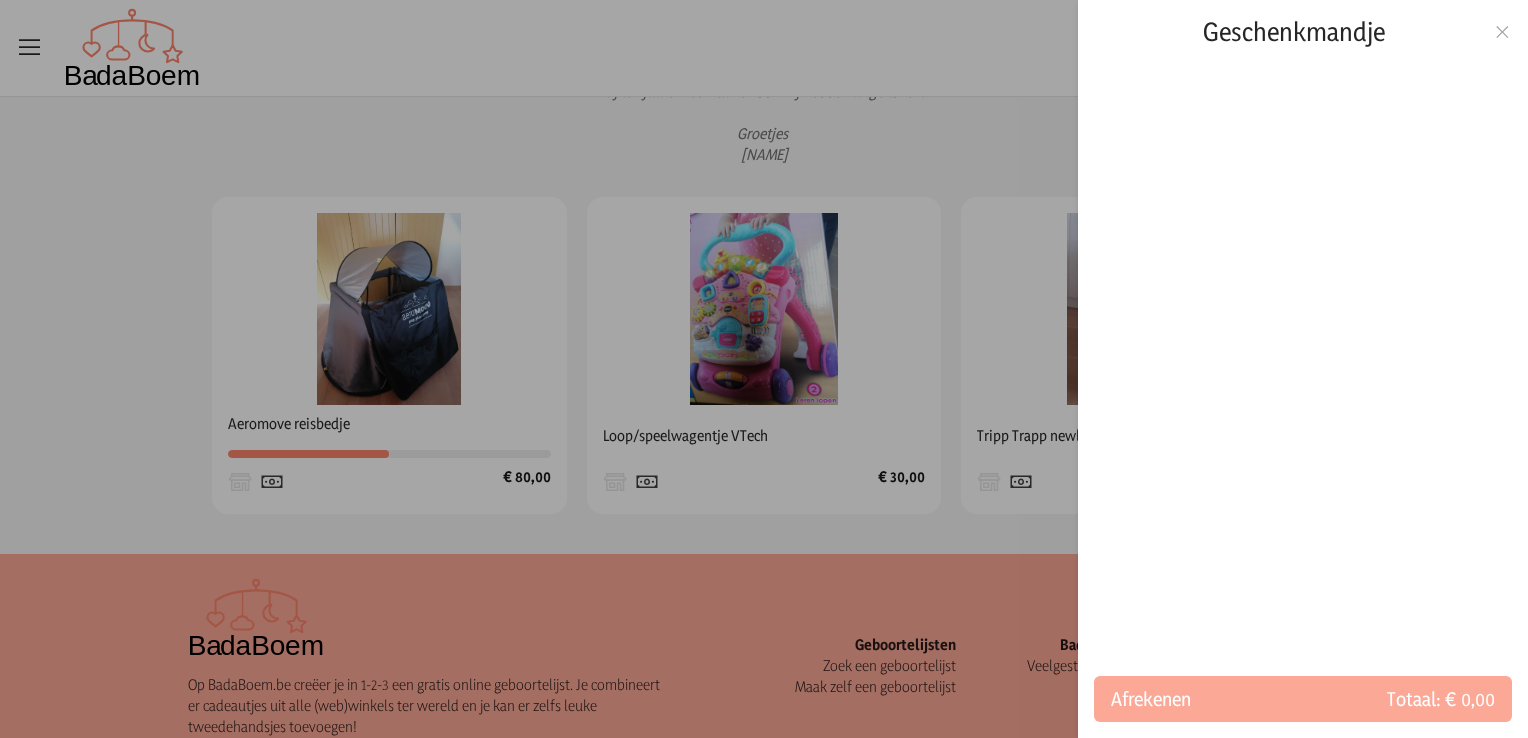 click at bounding box center (764, 369) 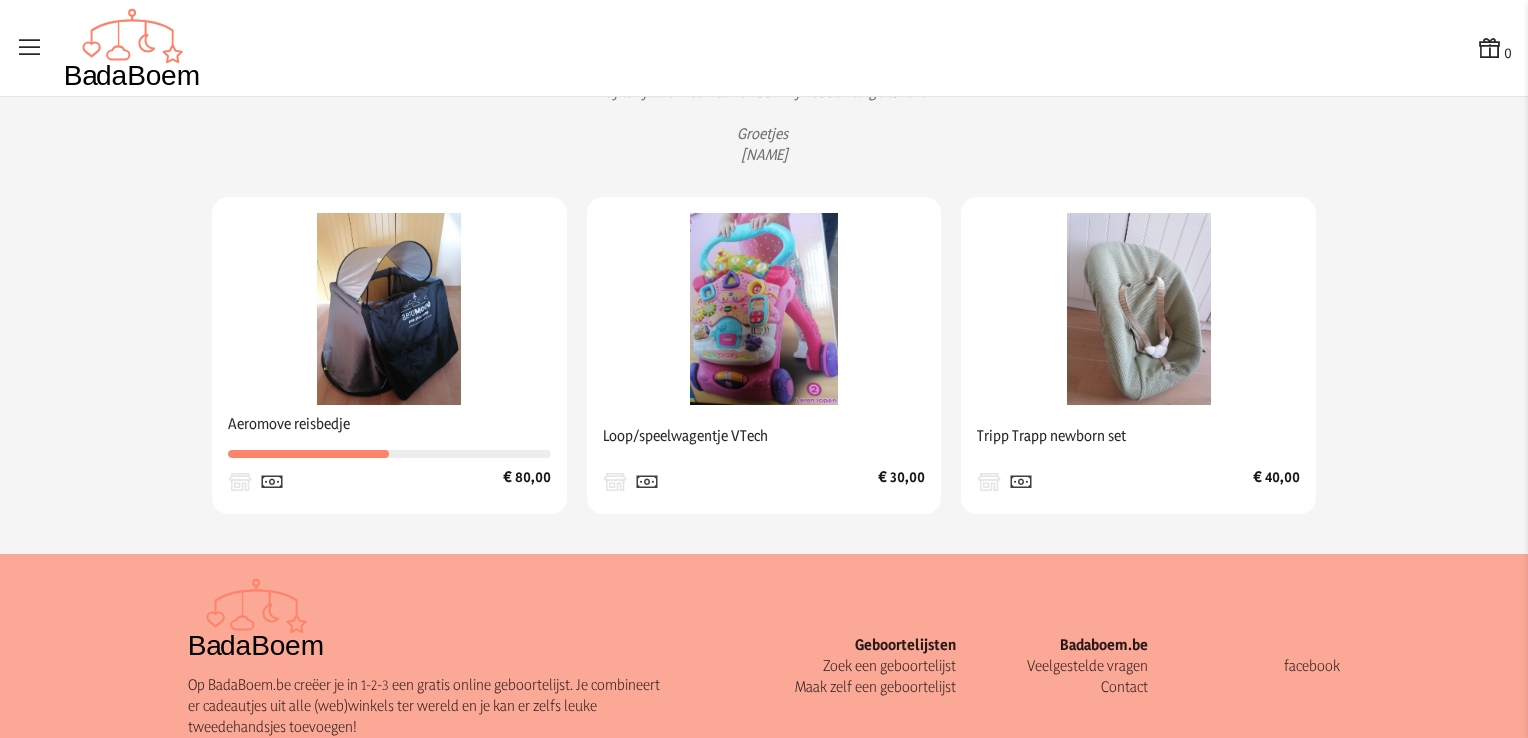 scroll, scrollTop: 87, scrollLeft: 0, axis: vertical 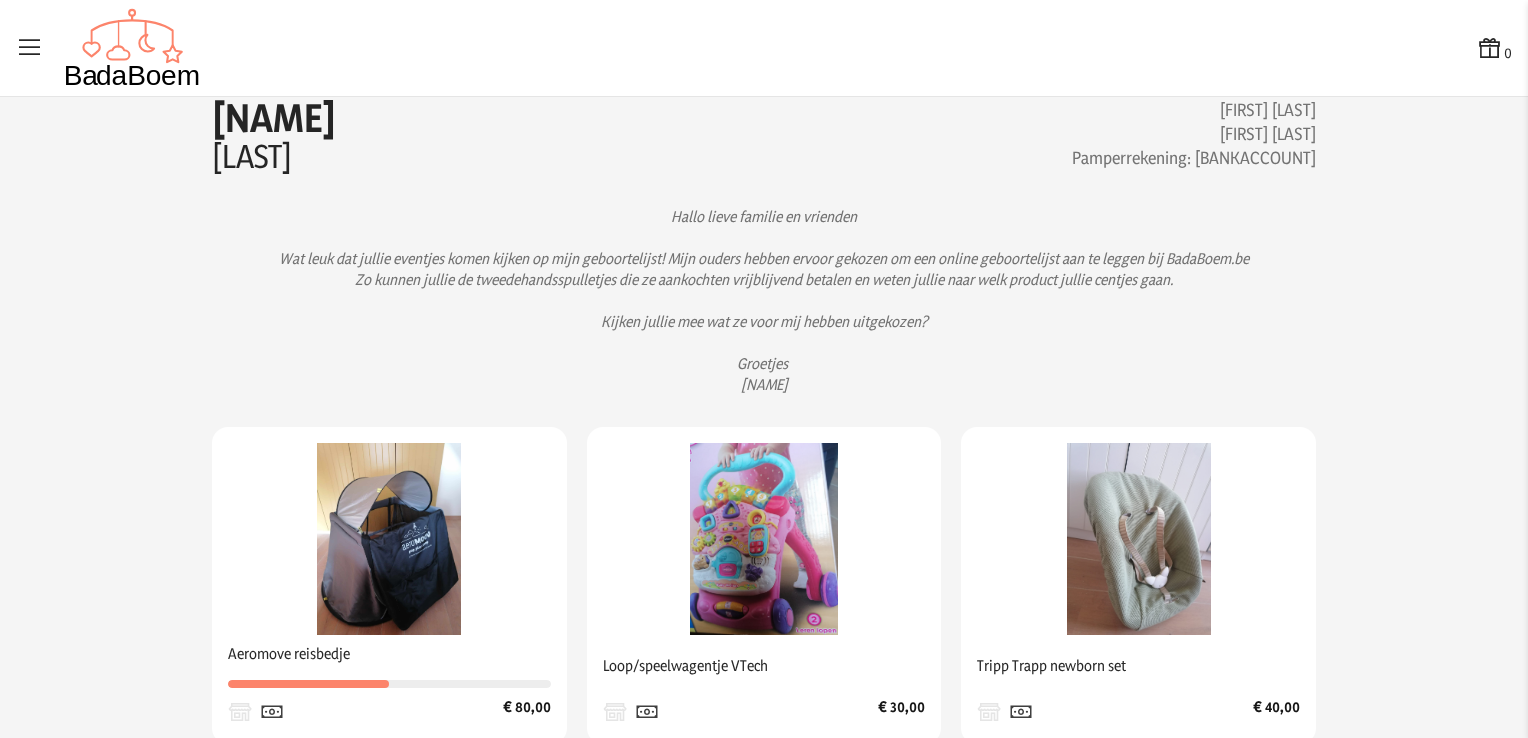 click at bounding box center [30, 48] 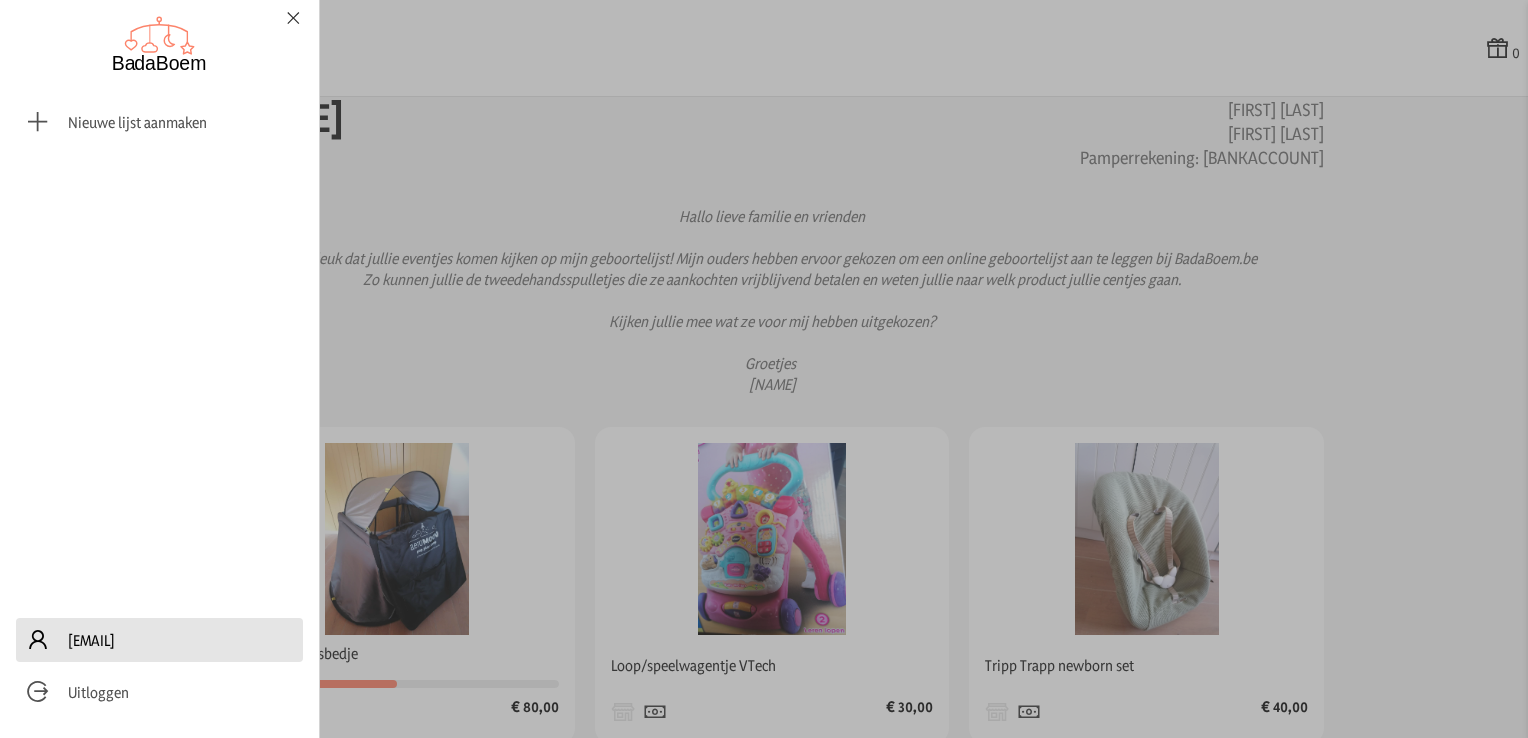 click on "[EMAIL]" at bounding box center [91, 640] 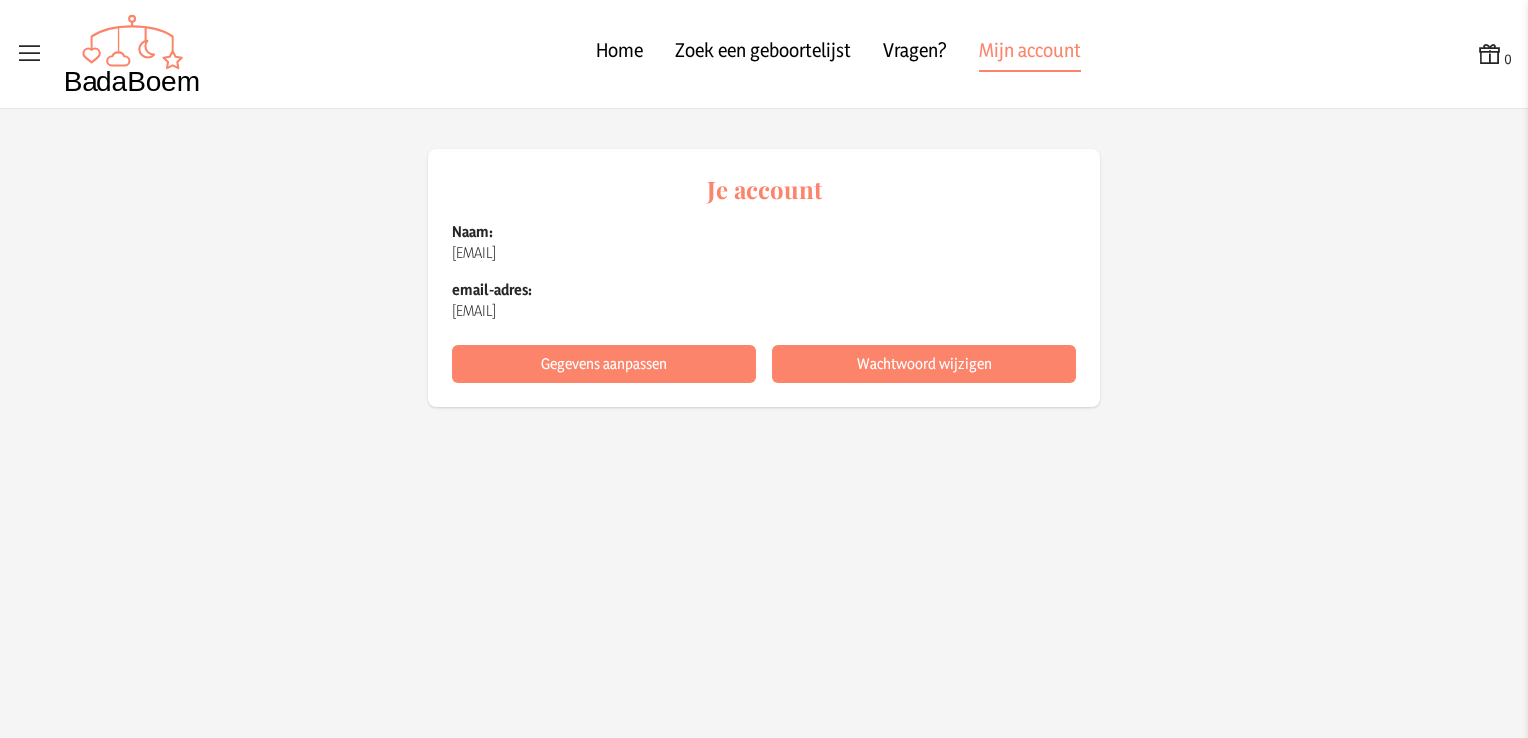 scroll, scrollTop: 0, scrollLeft: 0, axis: both 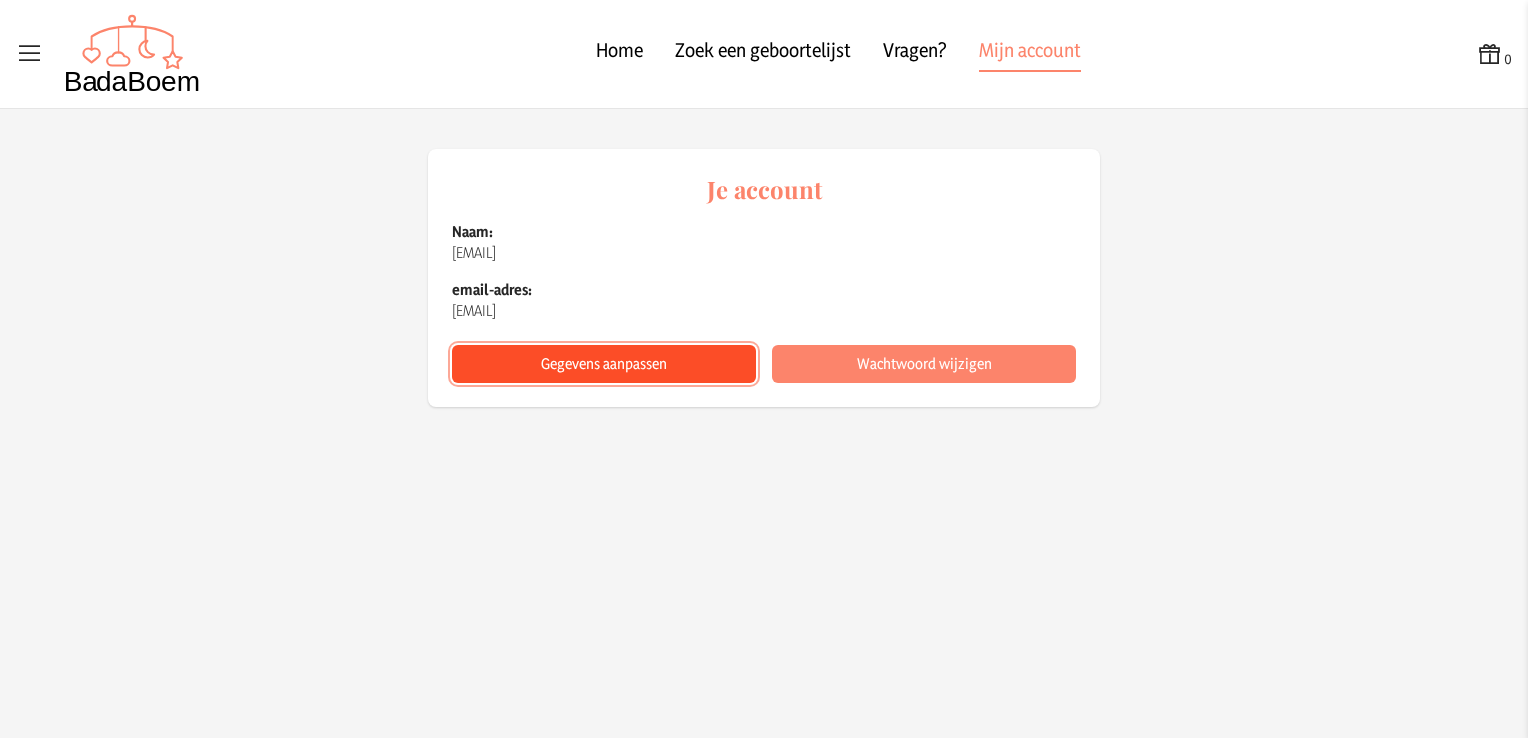 click on "Gegevens aanpassen" 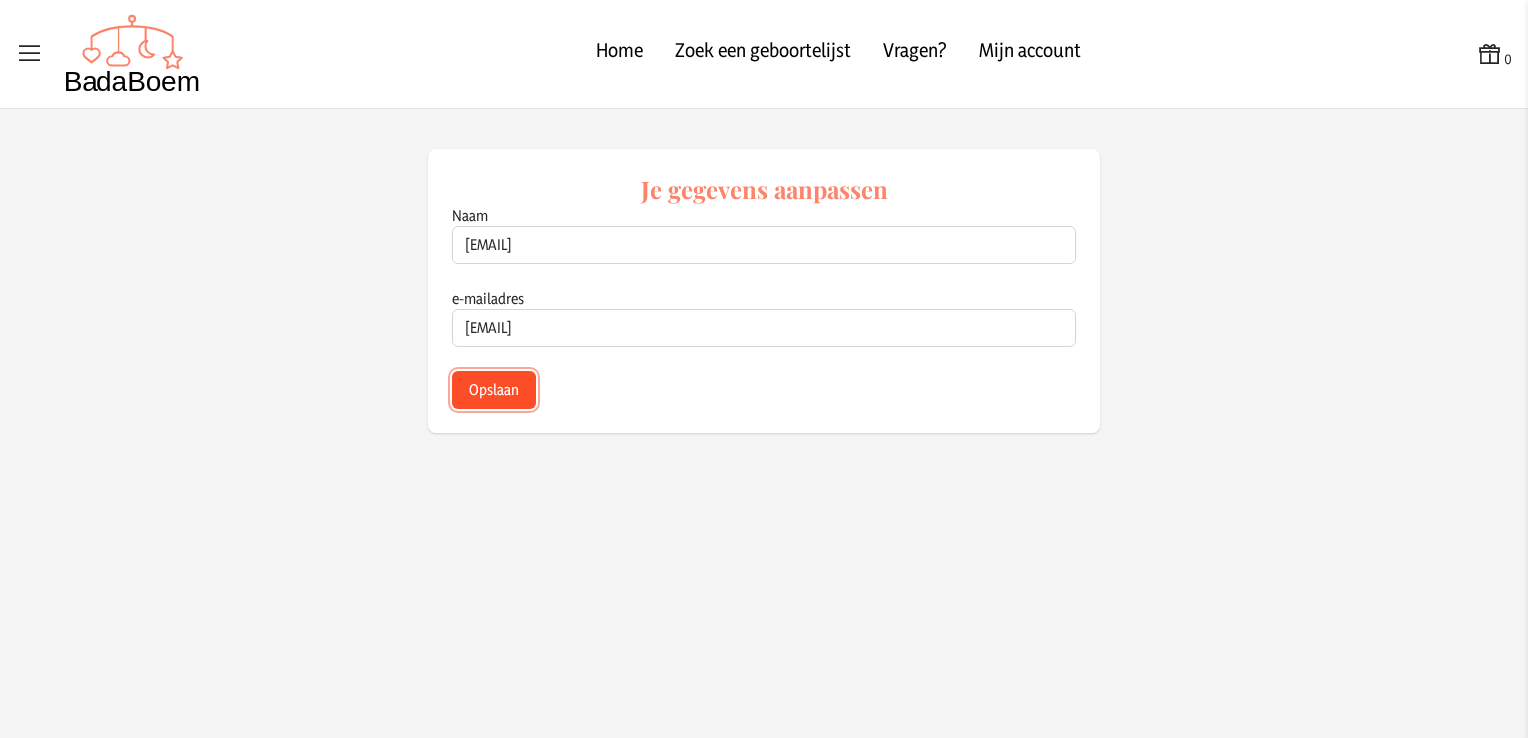 click on "Opslaan" 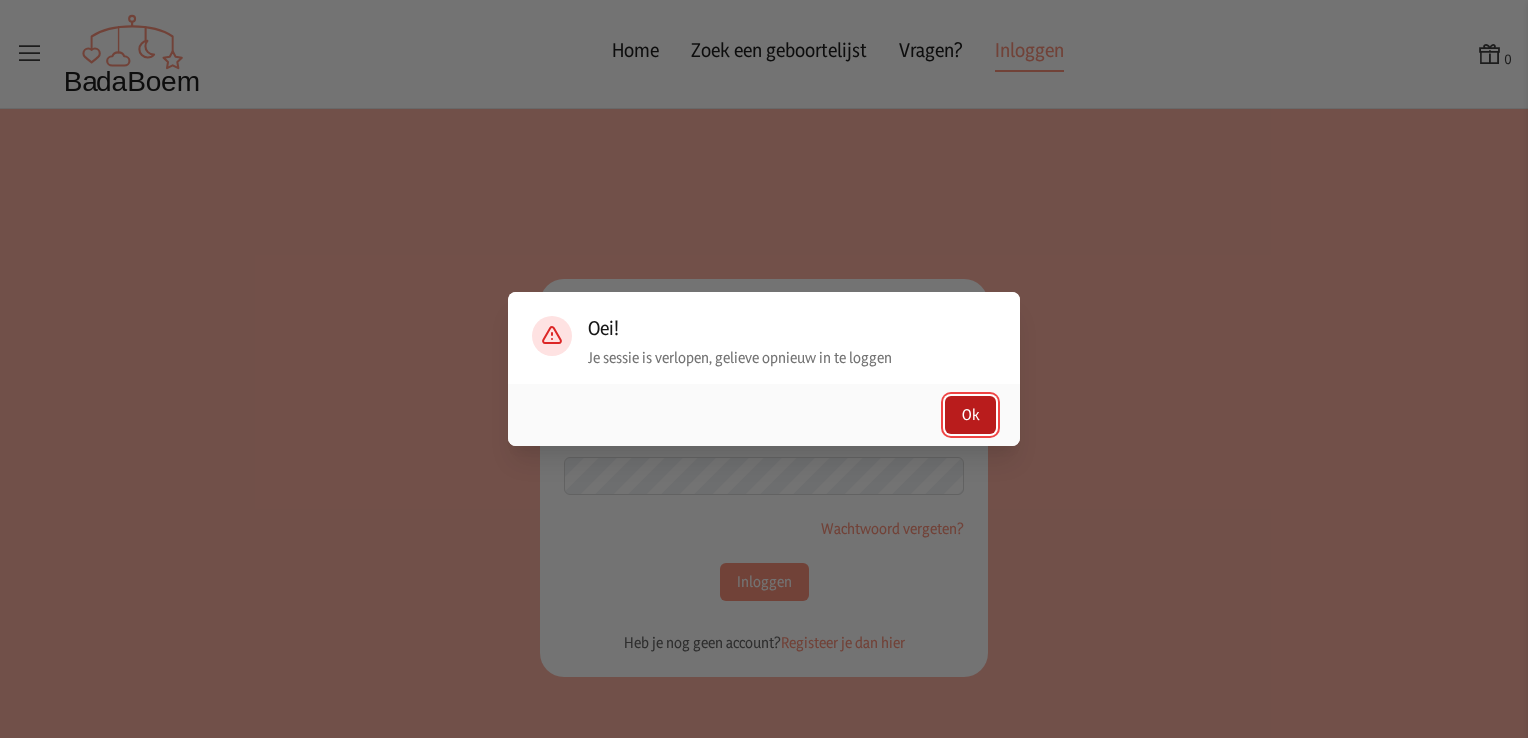 click on "Ok" 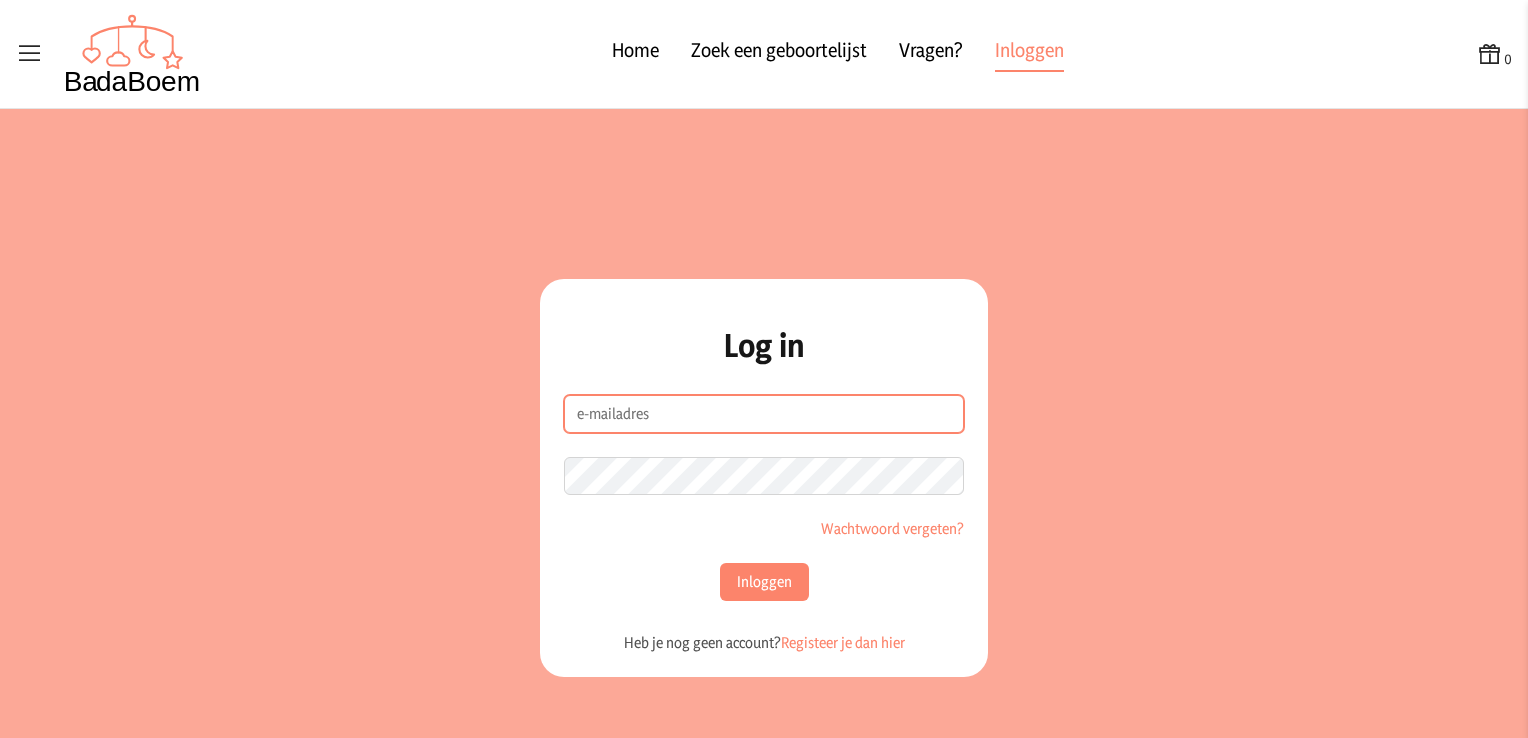 click on "e-mailadres" at bounding box center [764, 414] 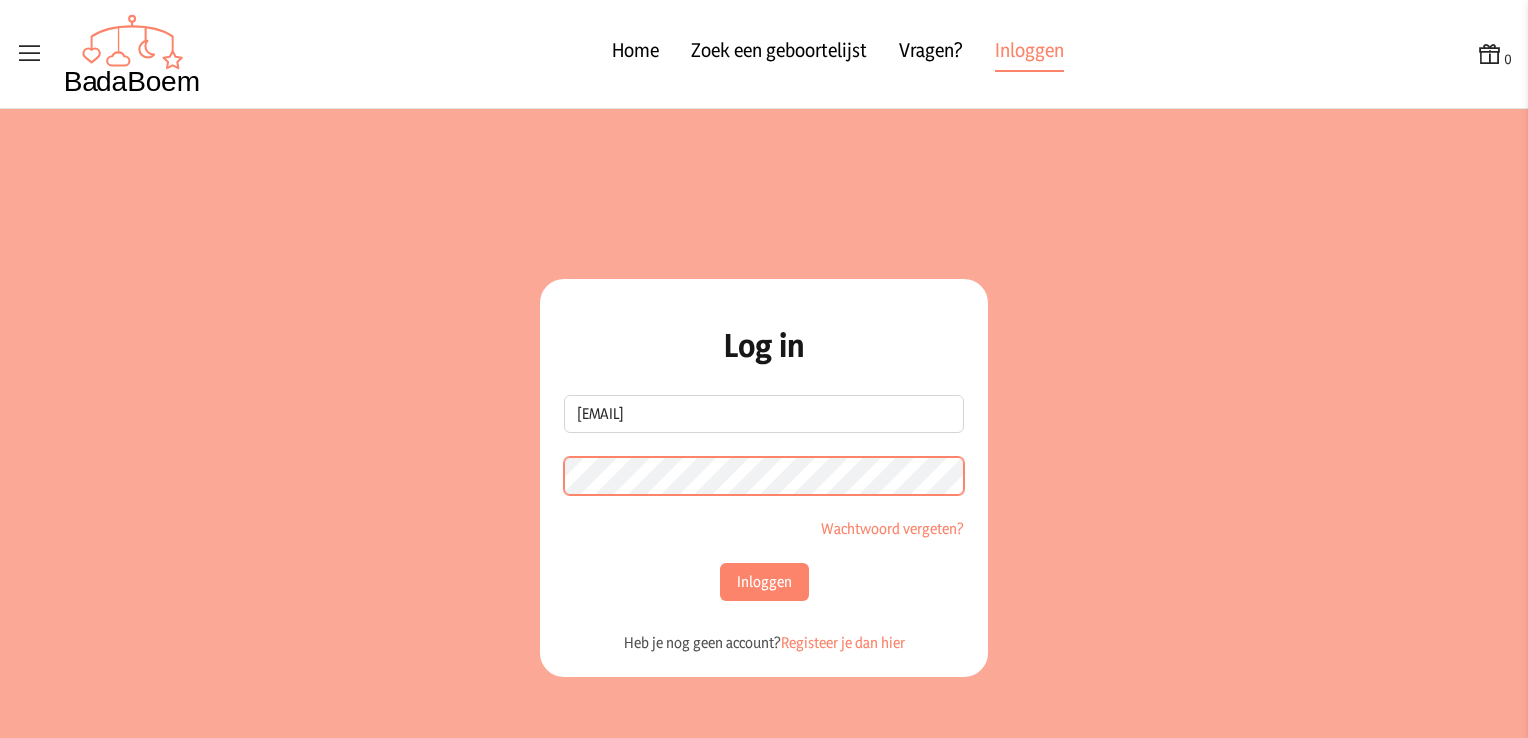 click on "Inloggen" 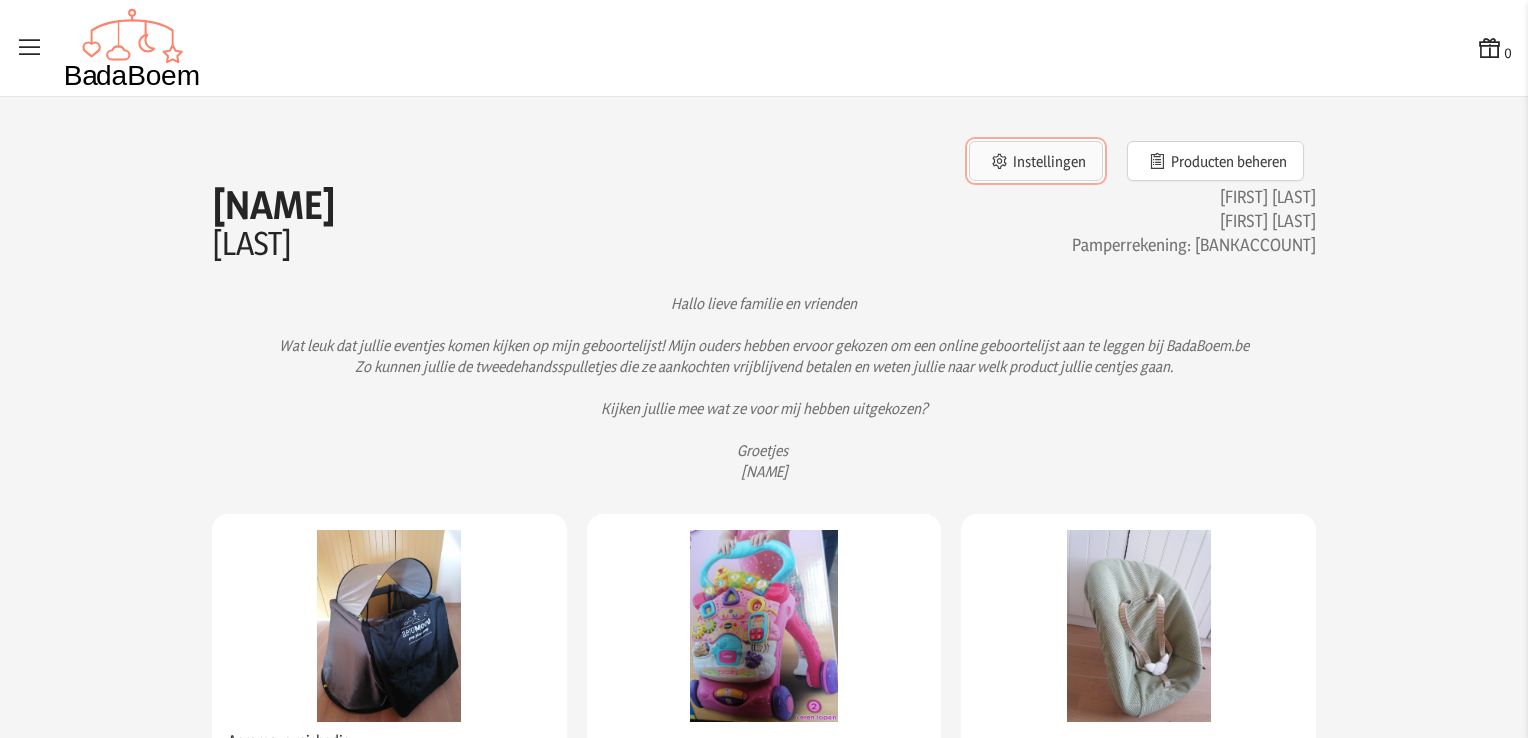 click on "Instellingen" 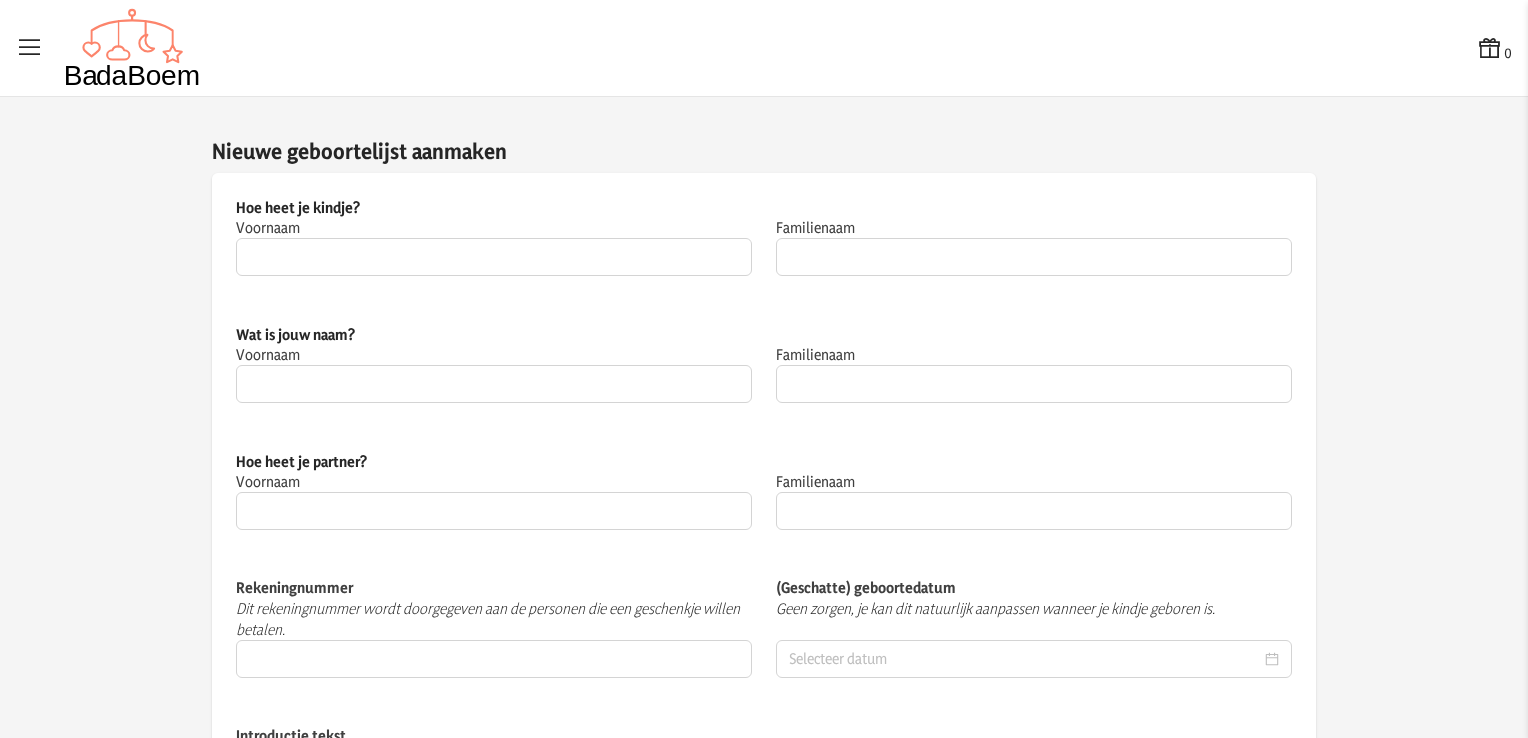 type on "[NAME]" 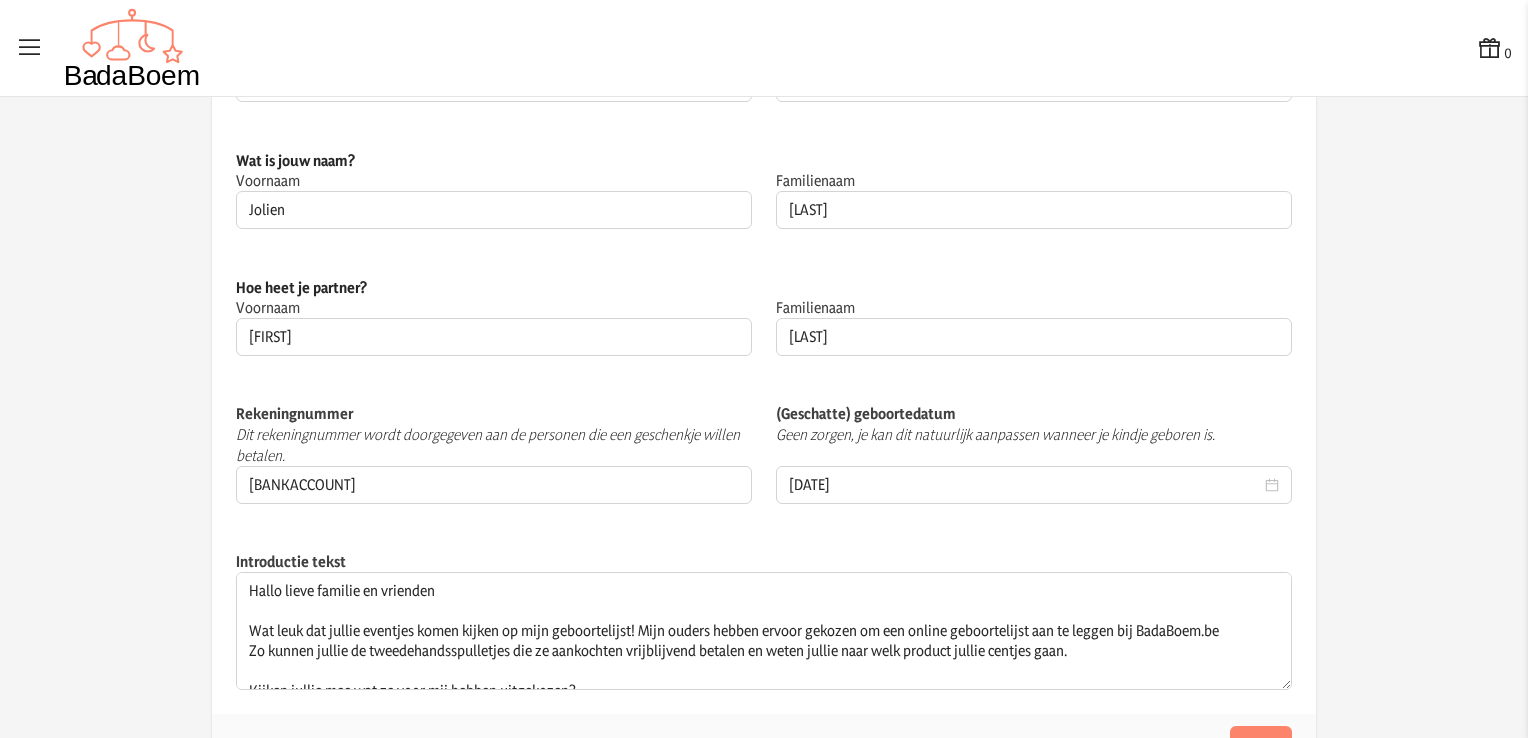scroll, scrollTop: 208, scrollLeft: 0, axis: vertical 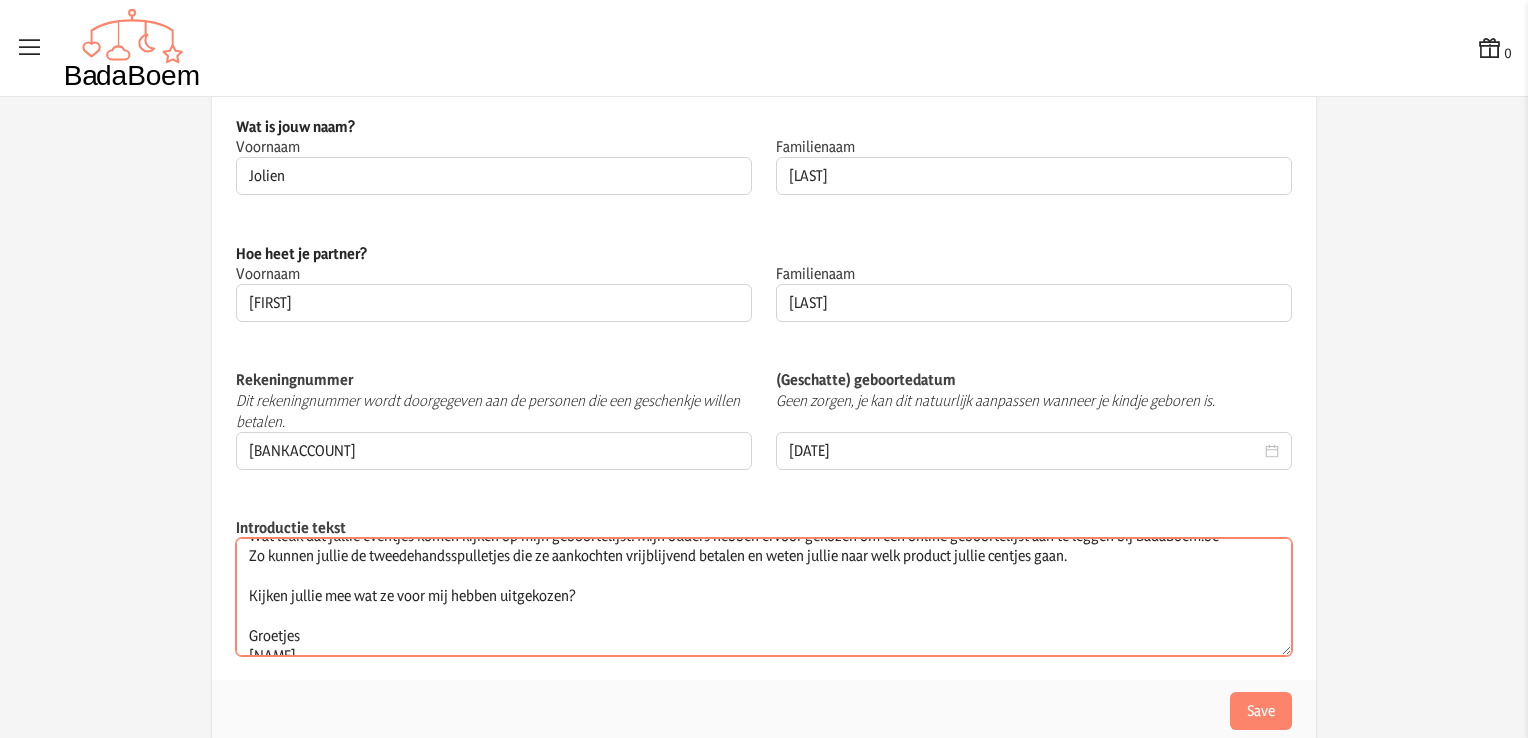 click on "Hallo lieve familie en vrienden
Wat leuk dat jullie eventjes komen kijken op mijn geboortelijst! Mijn ouders hebben ervoor gekozen om een online geboortelijst aan te leggen bij BadaBoem.be
Zo kunnen jullie de tweedehandsspulletjes die ze aankochten vrijblijvend betalen en weten jullie naar welk product jullie centjes gaan.
Kijken jullie mee wat ze voor mij hebben uitgekozen?
Groetjes
[NAME]" at bounding box center (764, 597) 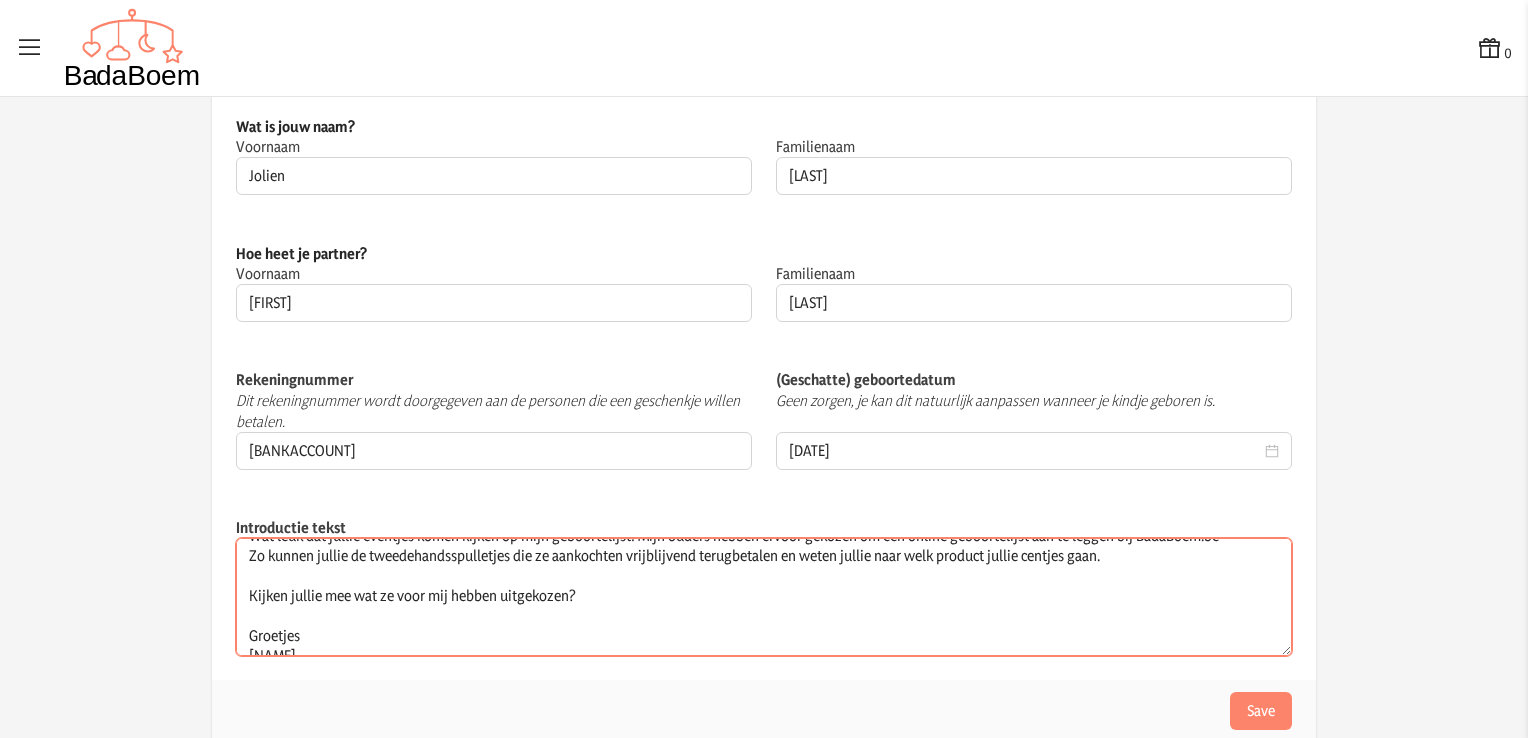 click on "Hallo lieve familie en vrienden
Wat leuk dat jullie eventjes komen kijken op mijn geboortelijst! Mijn ouders hebben ervoor gekozen om een online geboortelijst aan te leggen bij BadaBoem.be
Zo kunnen jullie de tweedehandsspulletjes die ze aankochten vrijblijvend terugbetalen en weten jullie naar welk product jullie centjes gaan.
Kijken jullie mee wat ze voor mij hebben uitgekozen?
Groetjes
[NAME]" at bounding box center [764, 597] 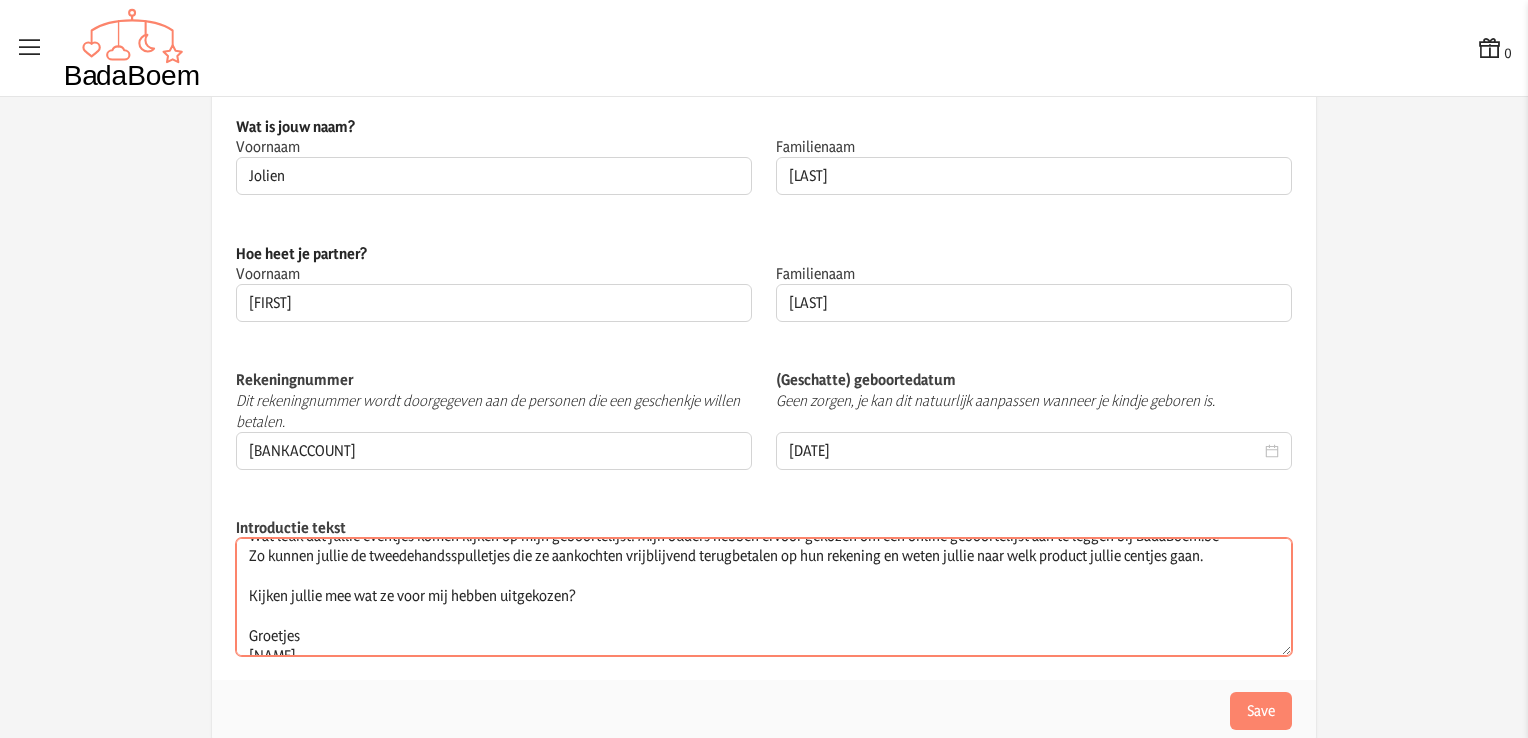 click on "Hallo lieve familie en vrienden
Wat leuk dat jullie eventjes komen kijken op mijn geboortelijst! Mijn ouders hebben ervoor gekozen om een online geboortelijst aan te leggen bij BadaBoem.be
Zo kunnen jullie de tweedehandsspulletjes die ze aankochten vrijblijvend terugbetalen op hun rekening en weten jullie naar welk product jullie centjes gaan.
Kijken jullie mee wat ze voor mij hebben uitgekozen?
Groetjes
[NAME]" at bounding box center [764, 597] 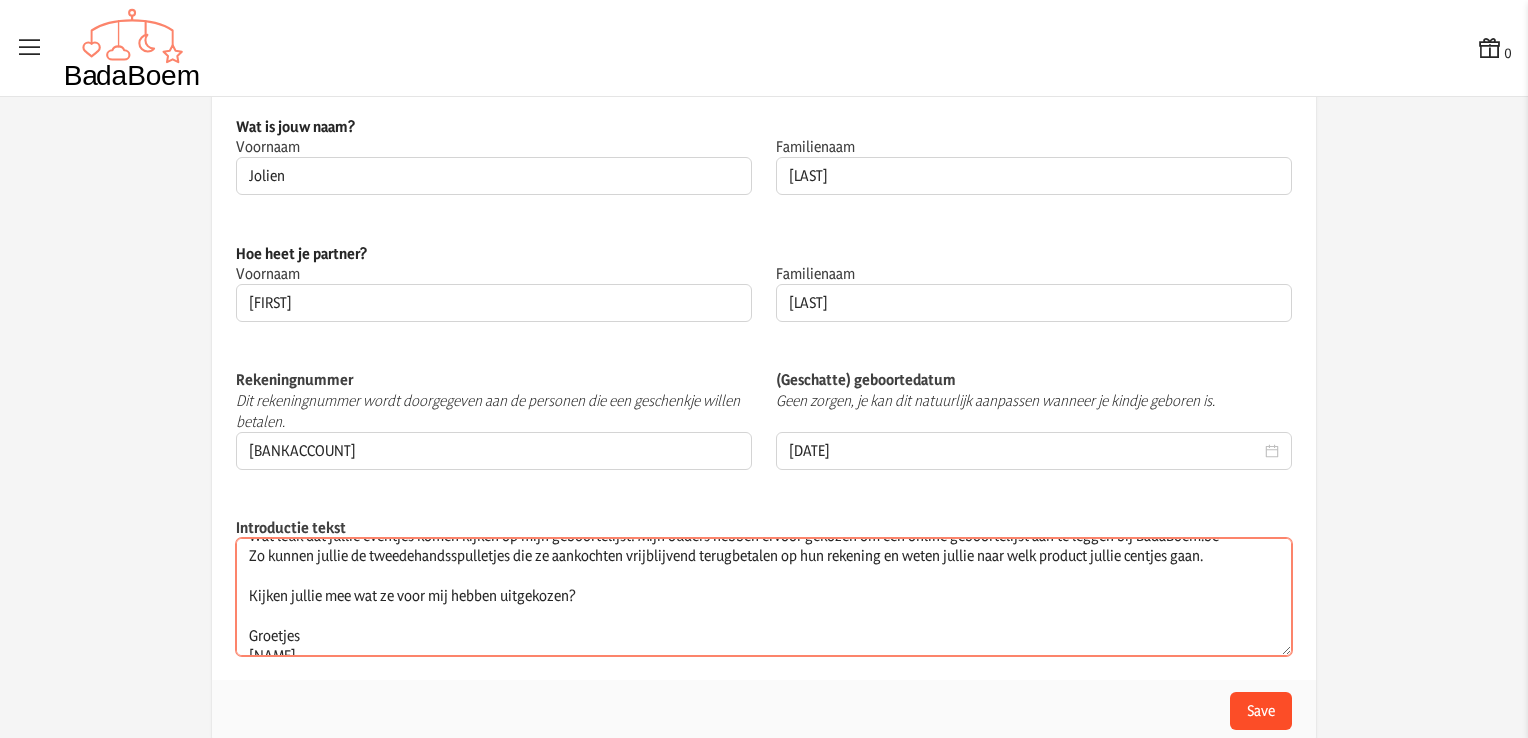 type on "Hallo lieve familie en vrienden
Wat leuk dat jullie eventjes komen kijken op mijn geboortelijst! Mijn ouders hebben ervoor gekozen om een online geboortelijst aan te leggen bij BadaBoem.be
Zo kunnen jullie de tweedehandsspulletjes die ze aankochten vrijblijvend terugbetalen op hun rekening en weten jullie naar welk product jullie centjes gaan.
Kijken jullie mee wat ze voor mij hebben uitgekozen?
Groetjes
[NAME]" 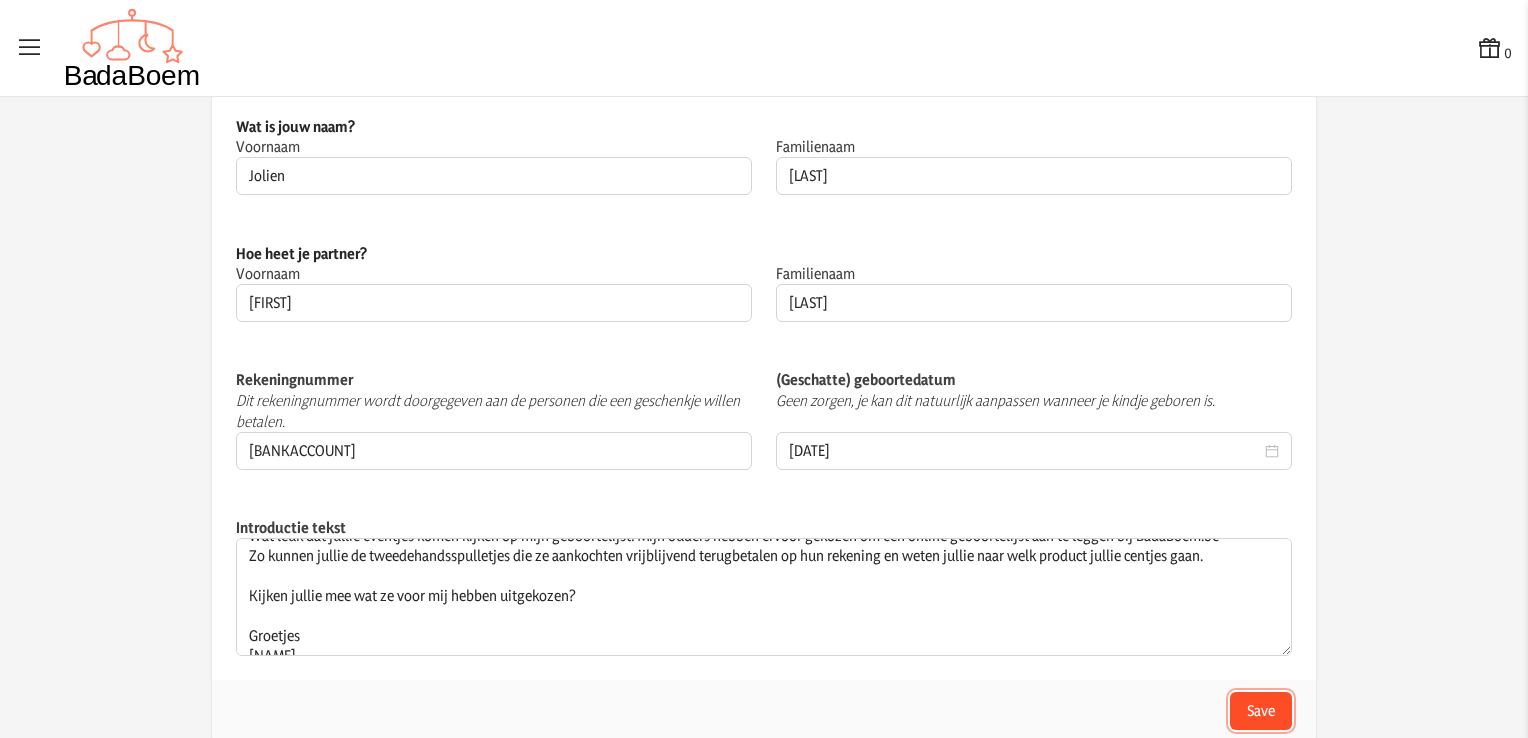 click on "Save" 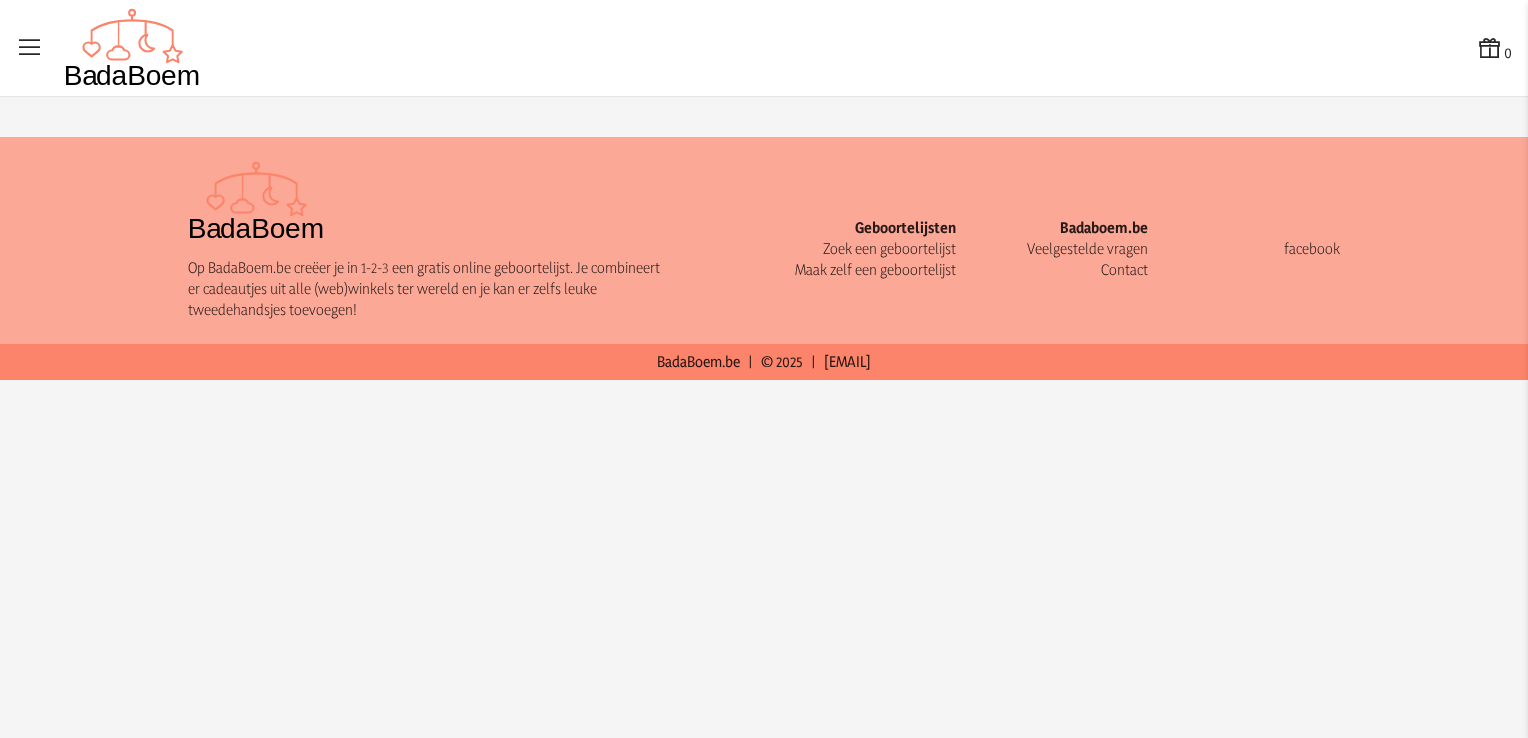 scroll, scrollTop: 0, scrollLeft: 0, axis: both 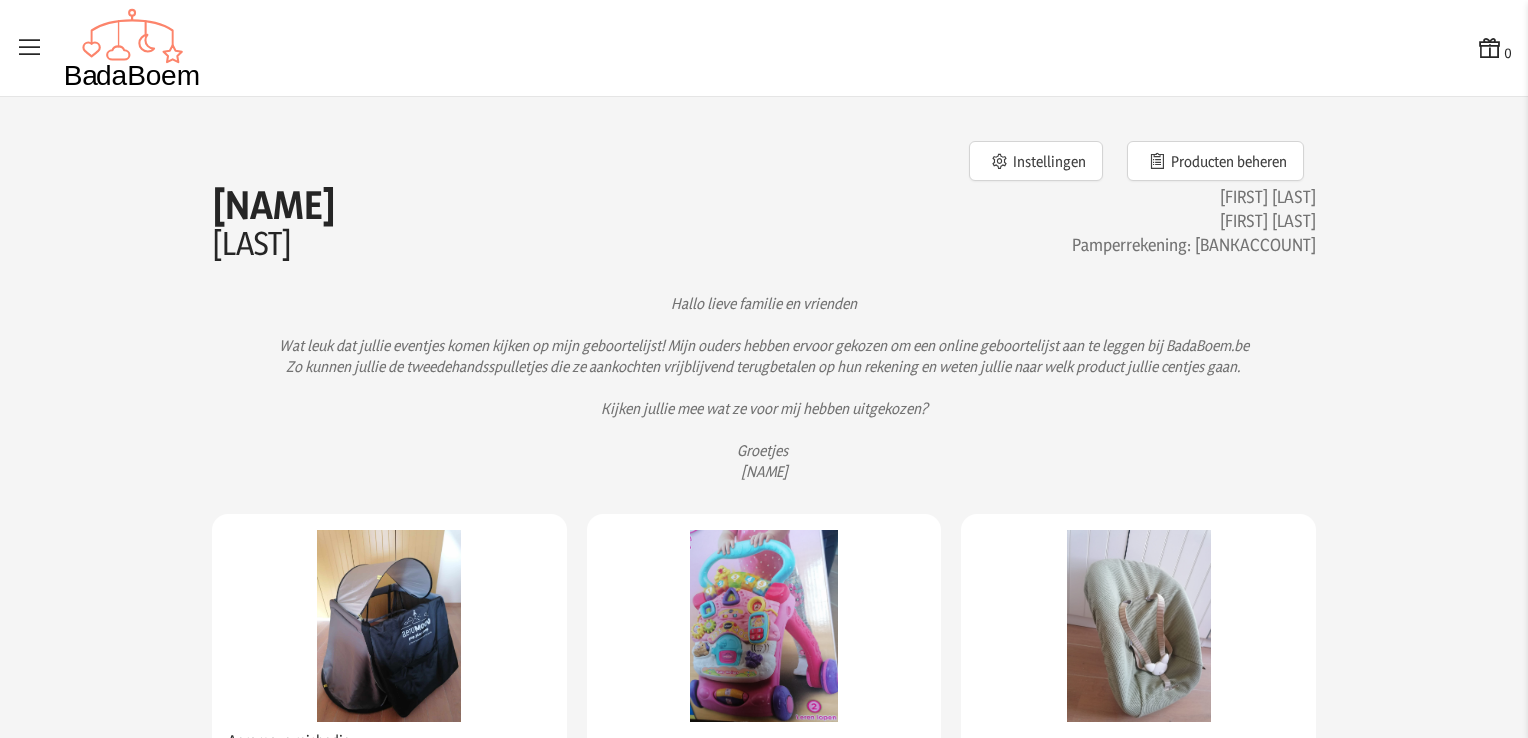 click at bounding box center (30, 48) 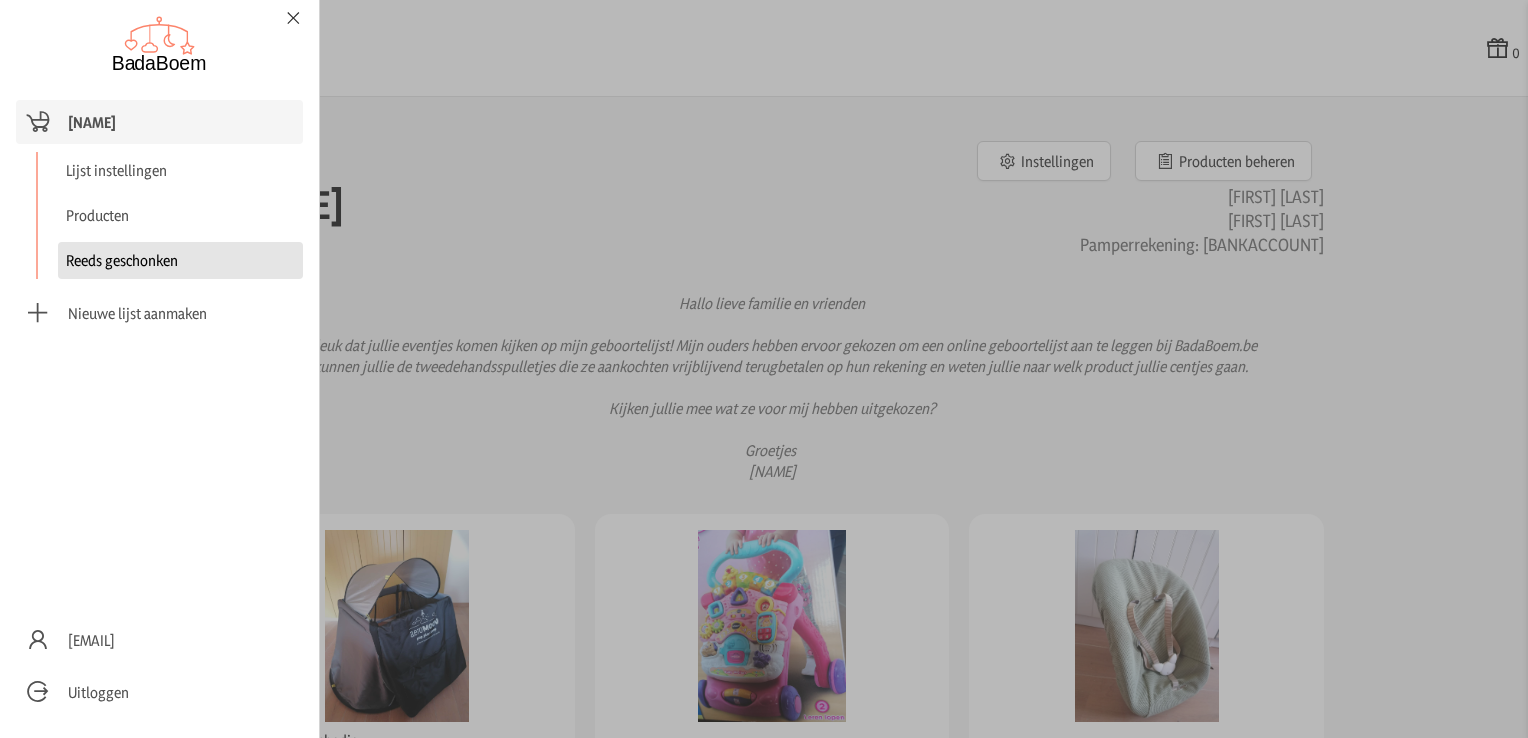 click on "Reeds geschonken" at bounding box center [180, 260] 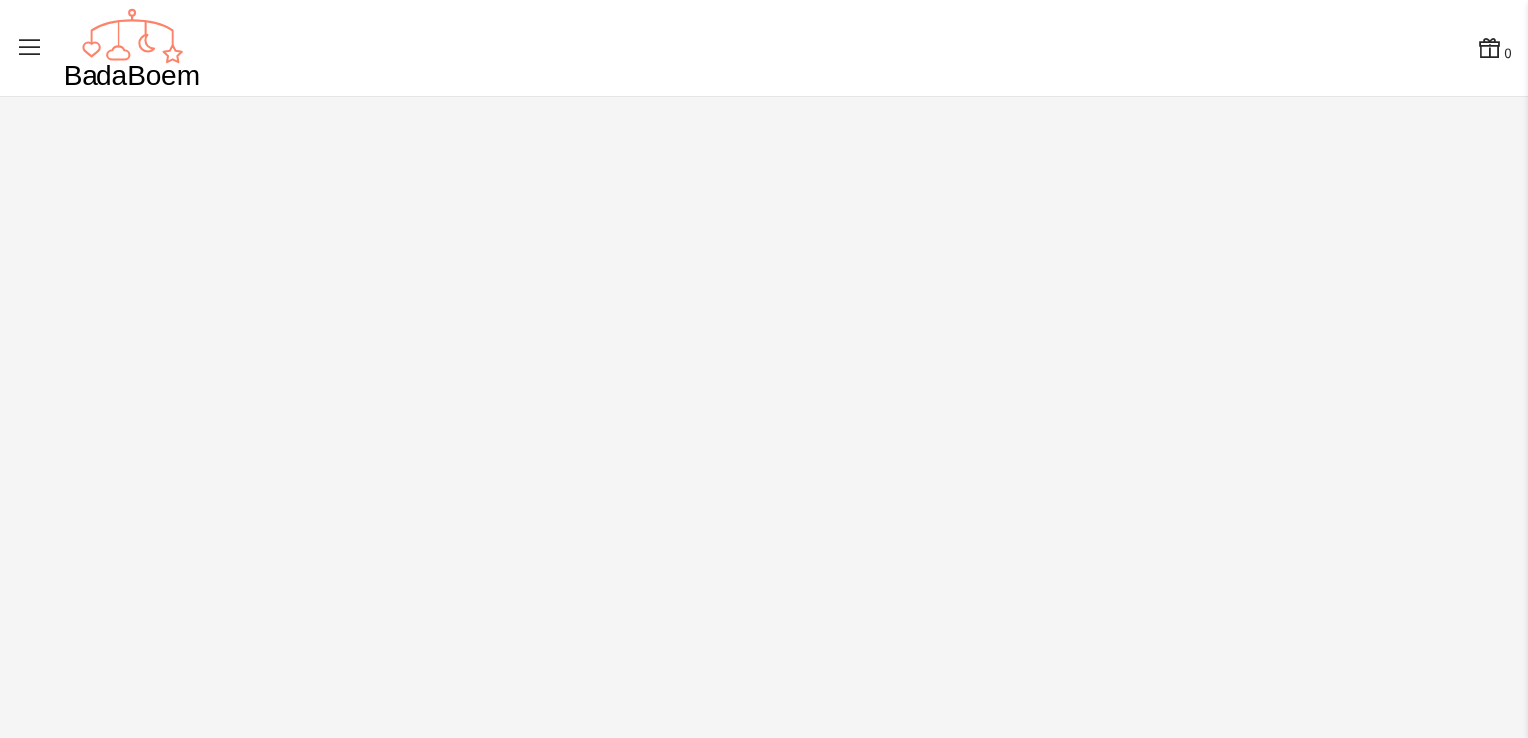 scroll, scrollTop: 0, scrollLeft: 0, axis: both 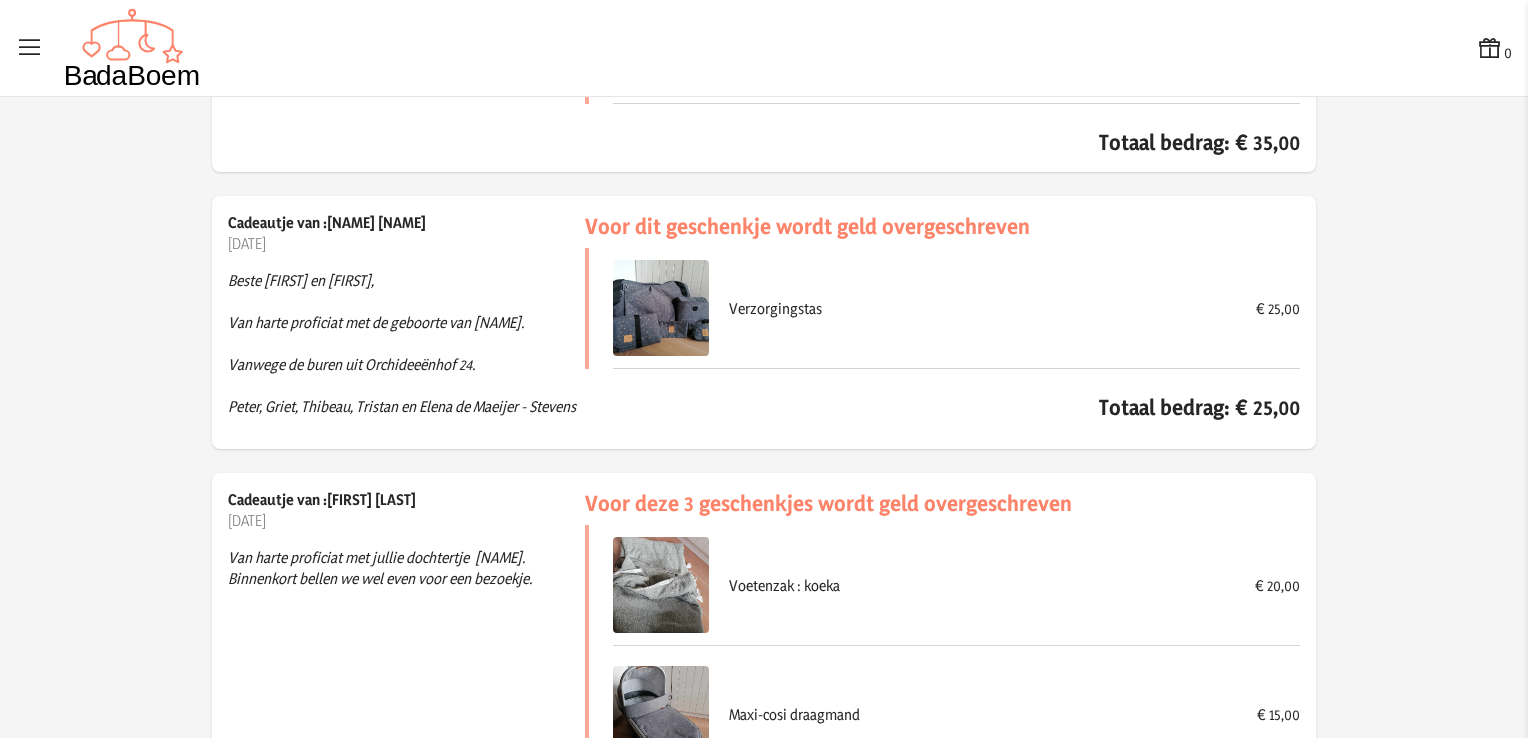 click on "Van harte proficiat met jullie dochtertje  [NAME].
Binnenkort bellen we wel even voor een bezoekje." 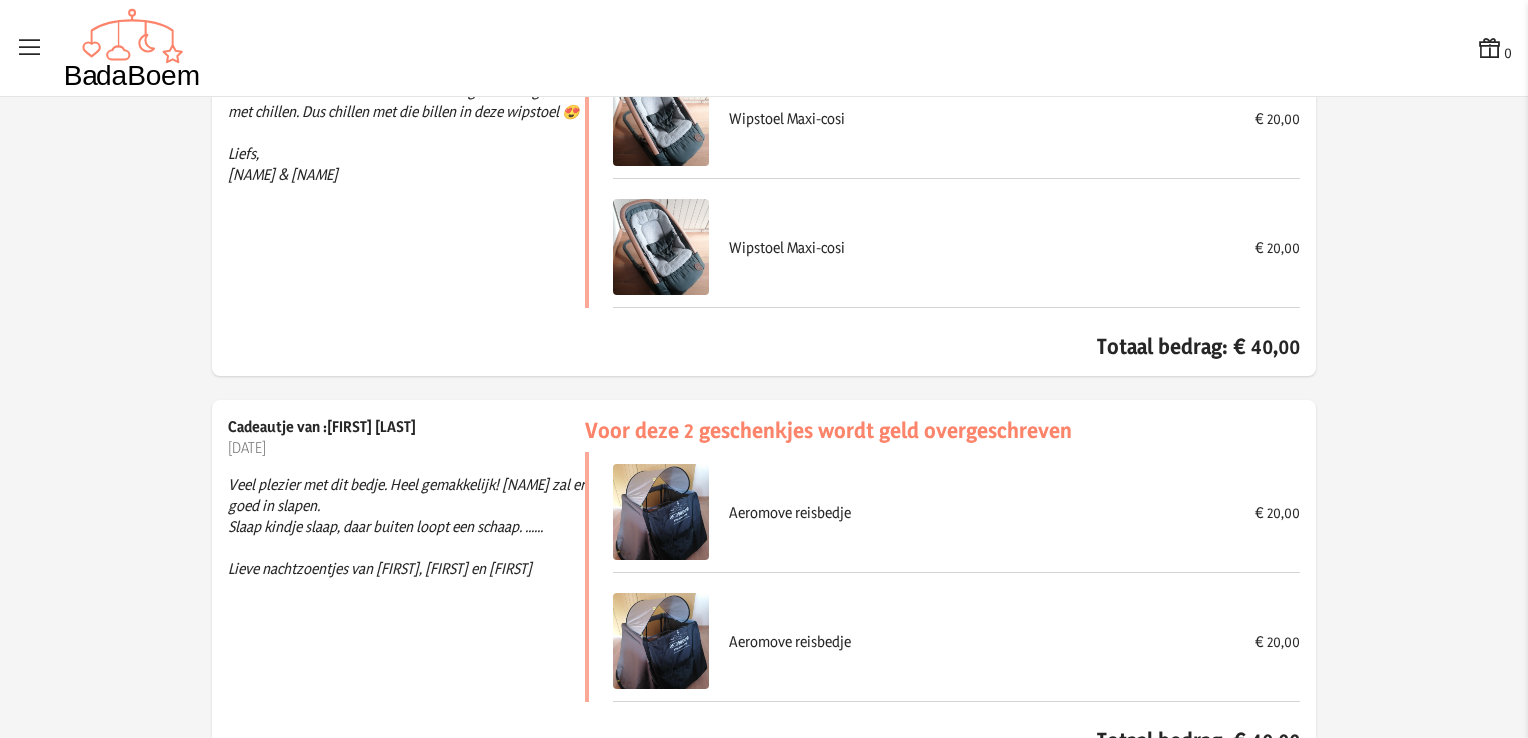 scroll, scrollTop: 2552, scrollLeft: 0, axis: vertical 